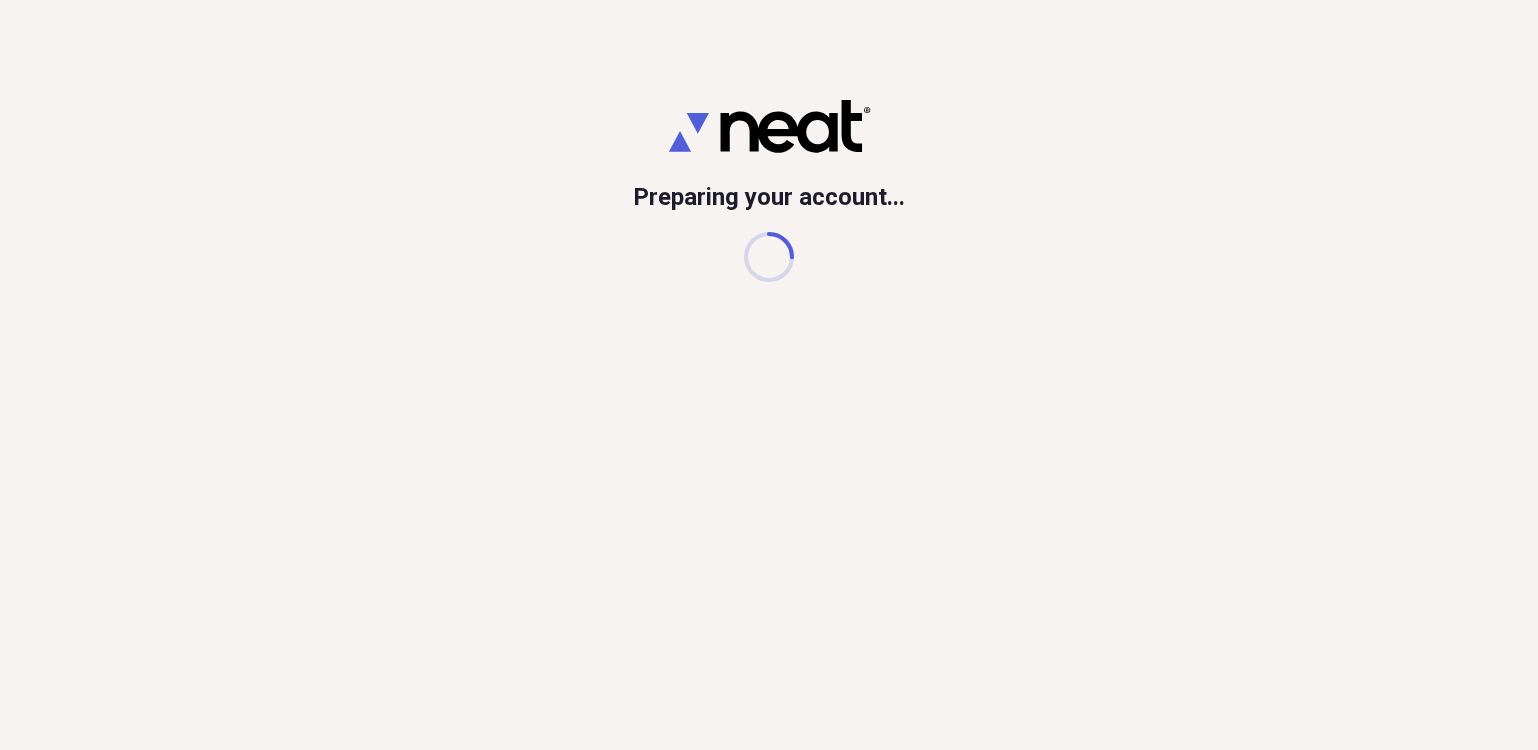 scroll, scrollTop: 0, scrollLeft: 0, axis: both 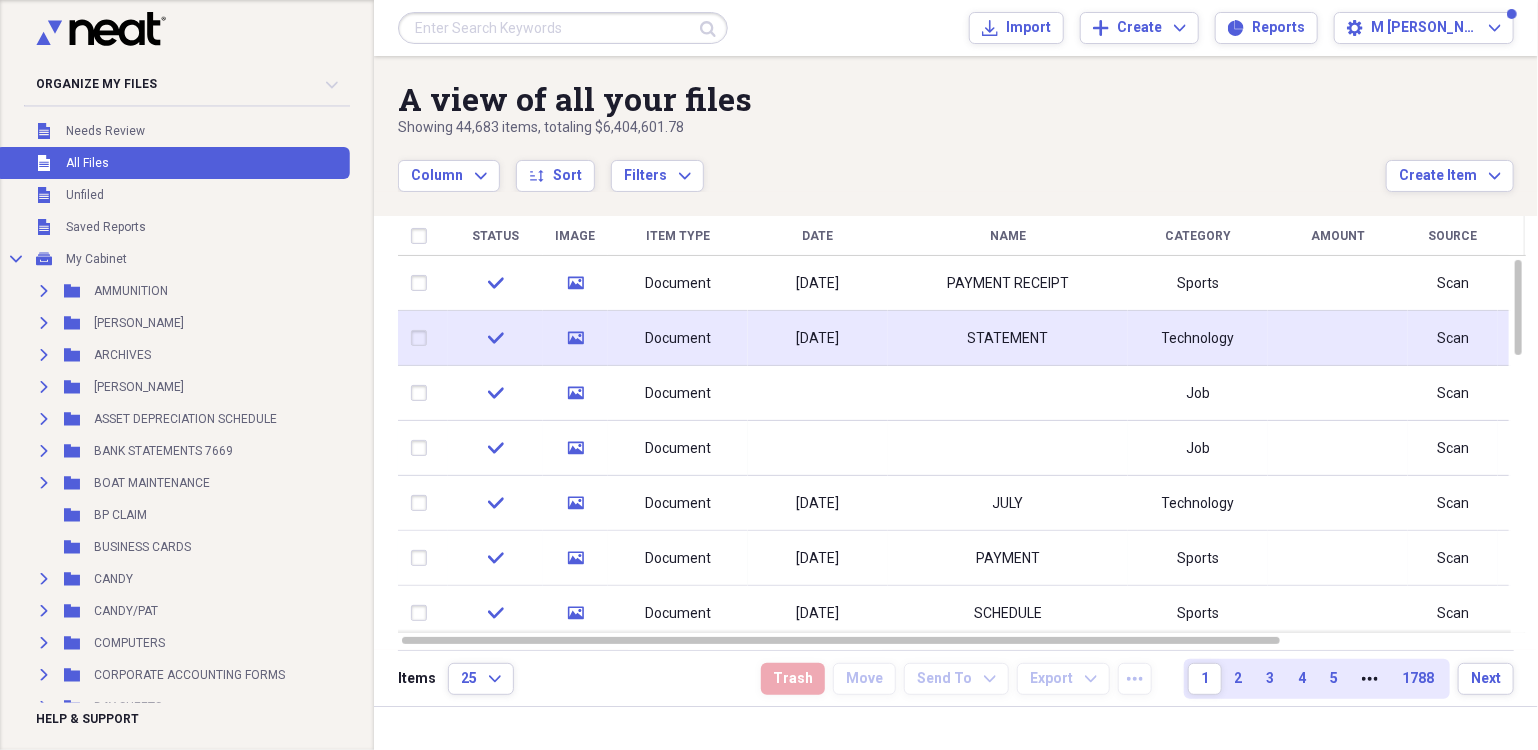 click on "STATEMENT" at bounding box center (1008, 338) 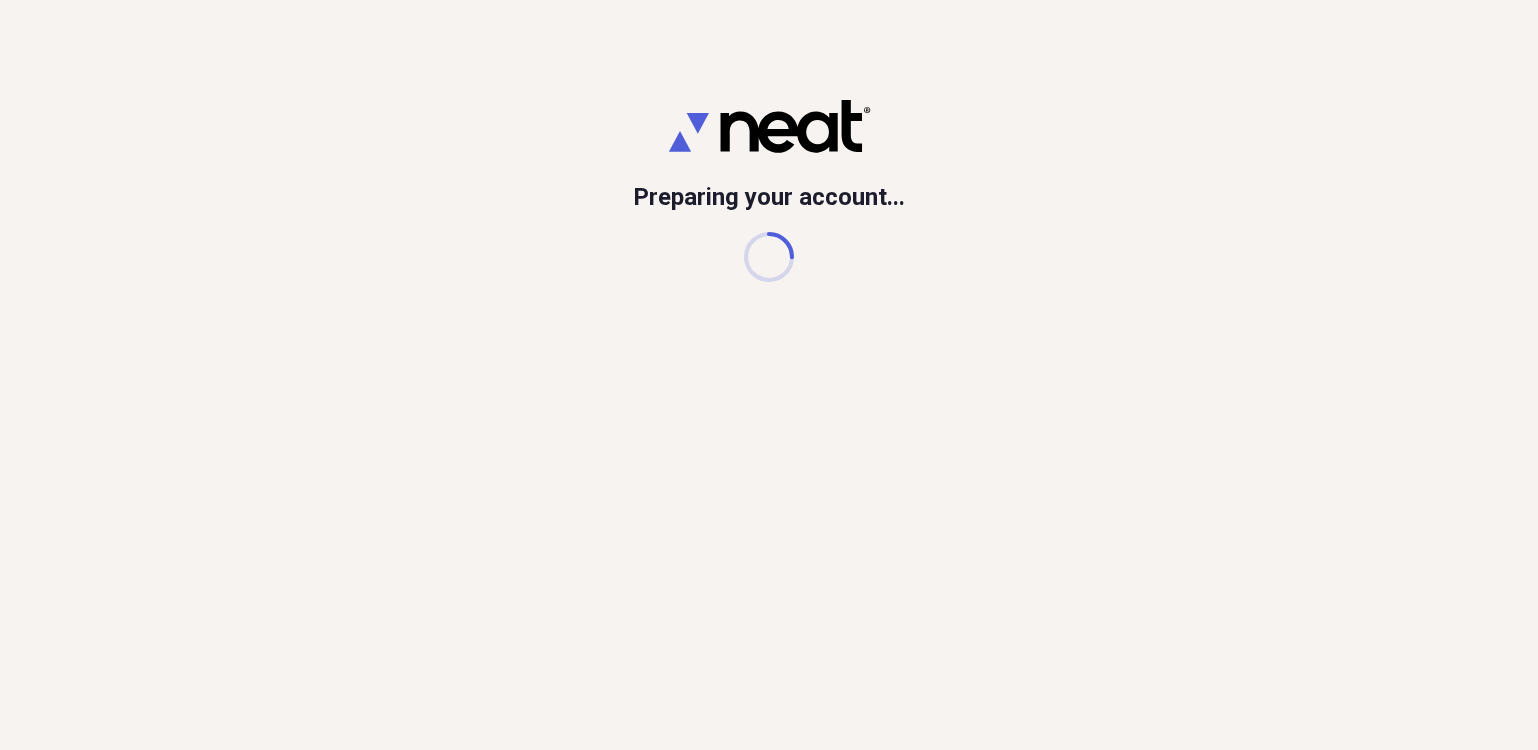 scroll, scrollTop: 0, scrollLeft: 0, axis: both 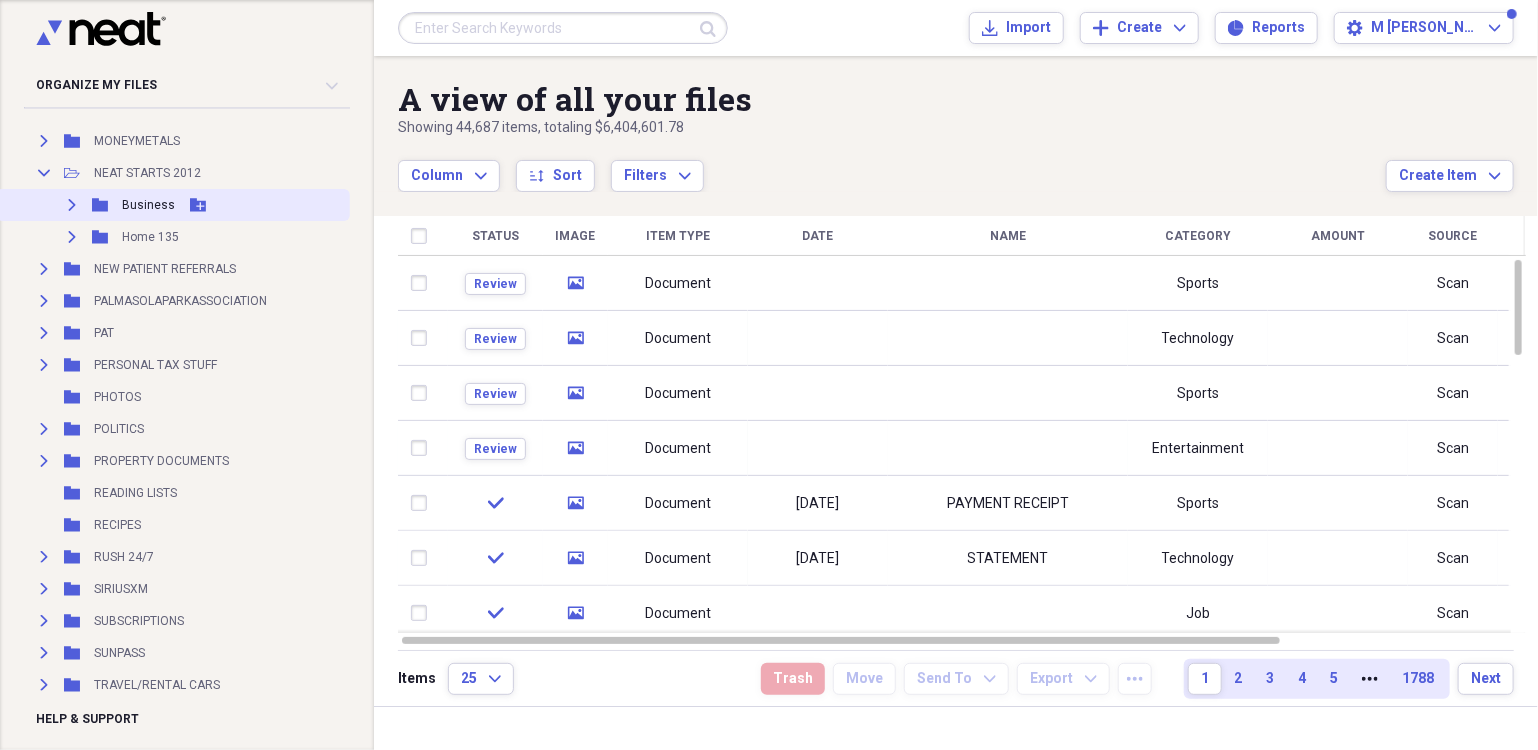 click on "Expand" 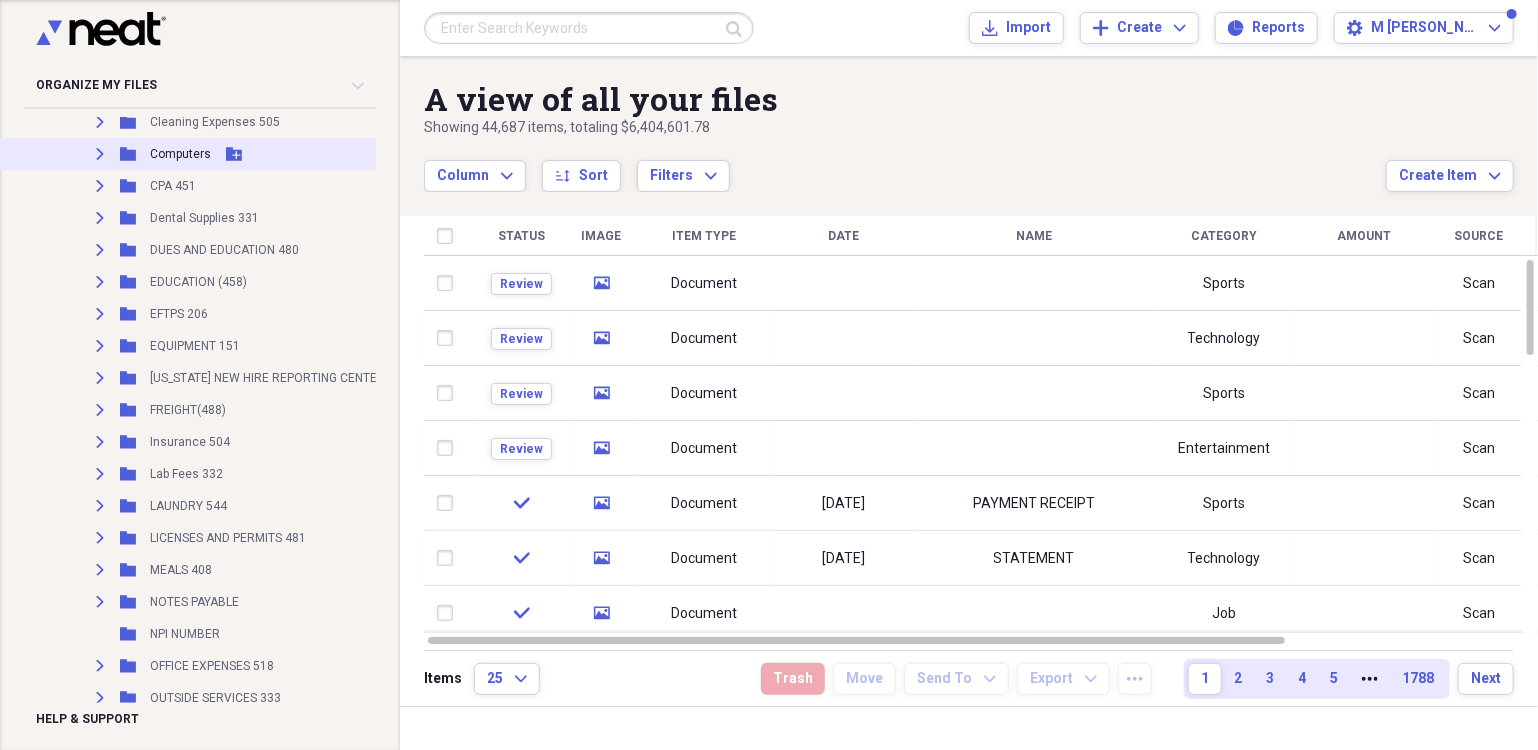 scroll, scrollTop: 2000, scrollLeft: 0, axis: vertical 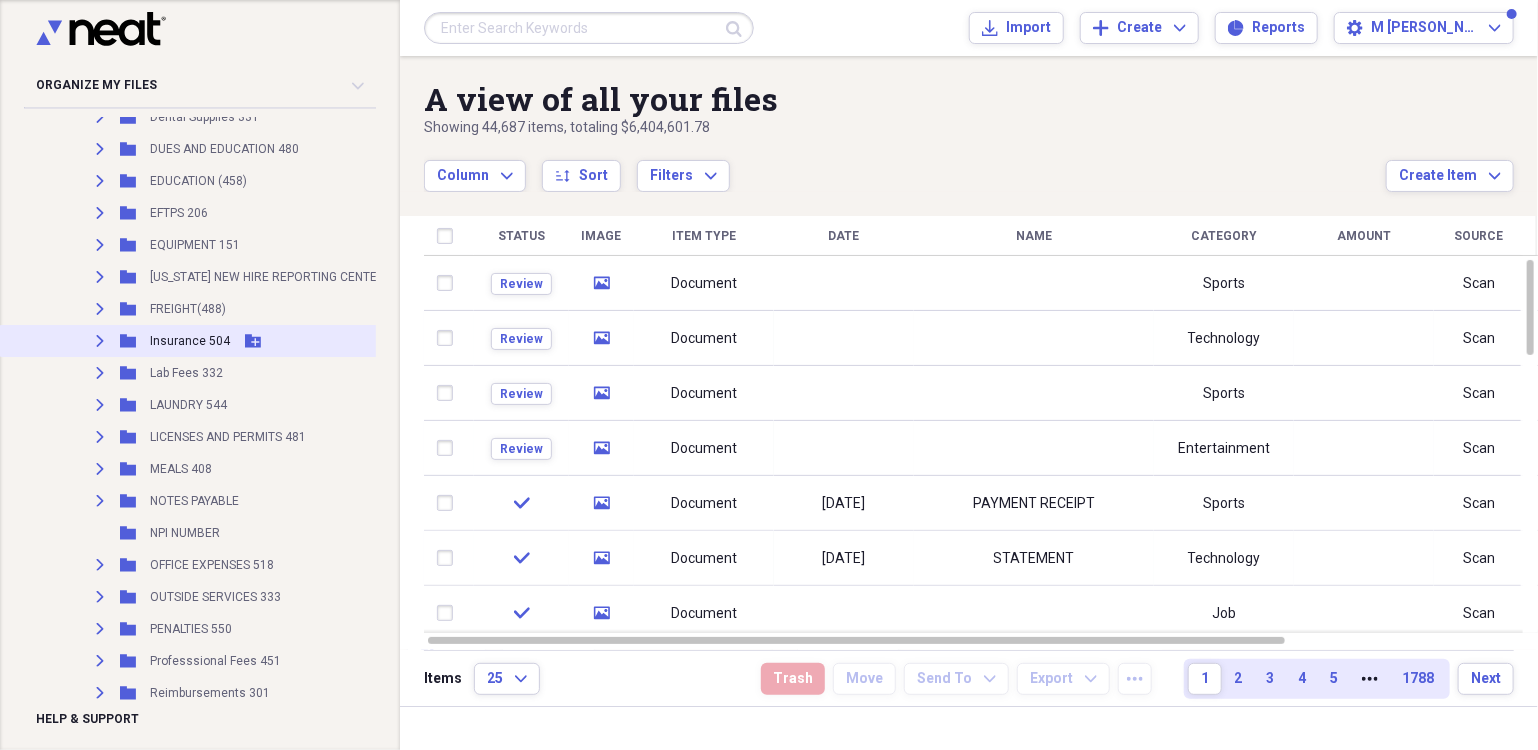 click on "Expand" 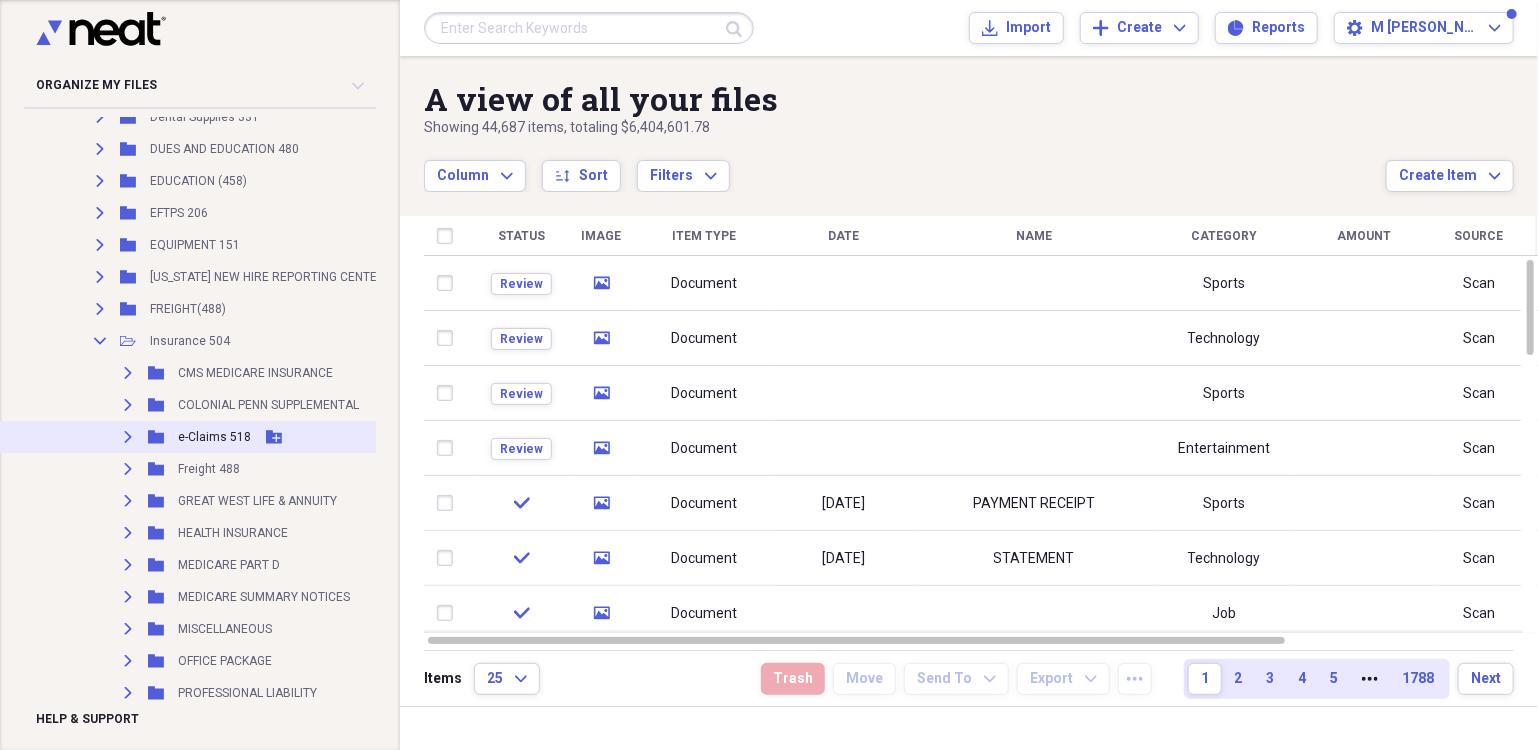 scroll, scrollTop: 2300, scrollLeft: 0, axis: vertical 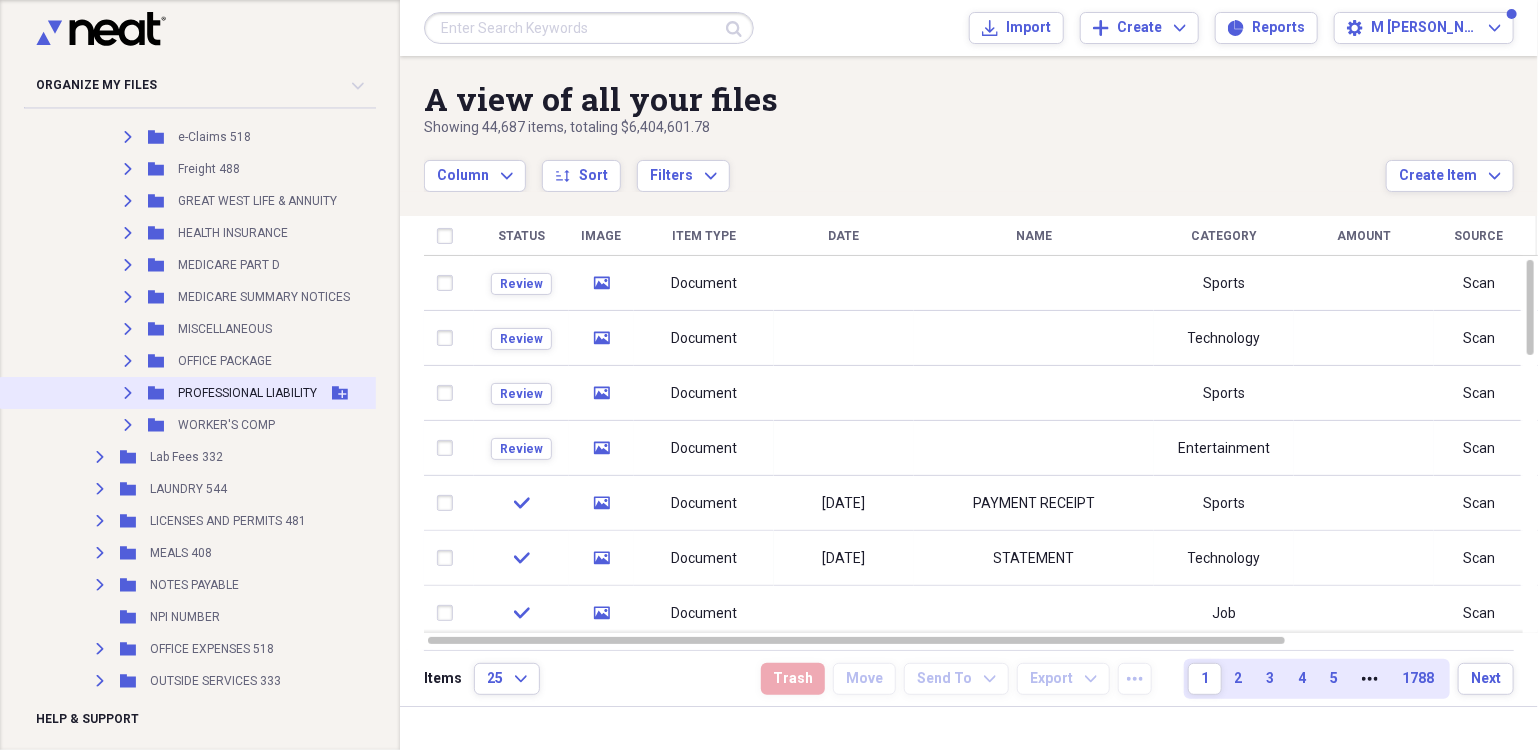 click on "Expand" 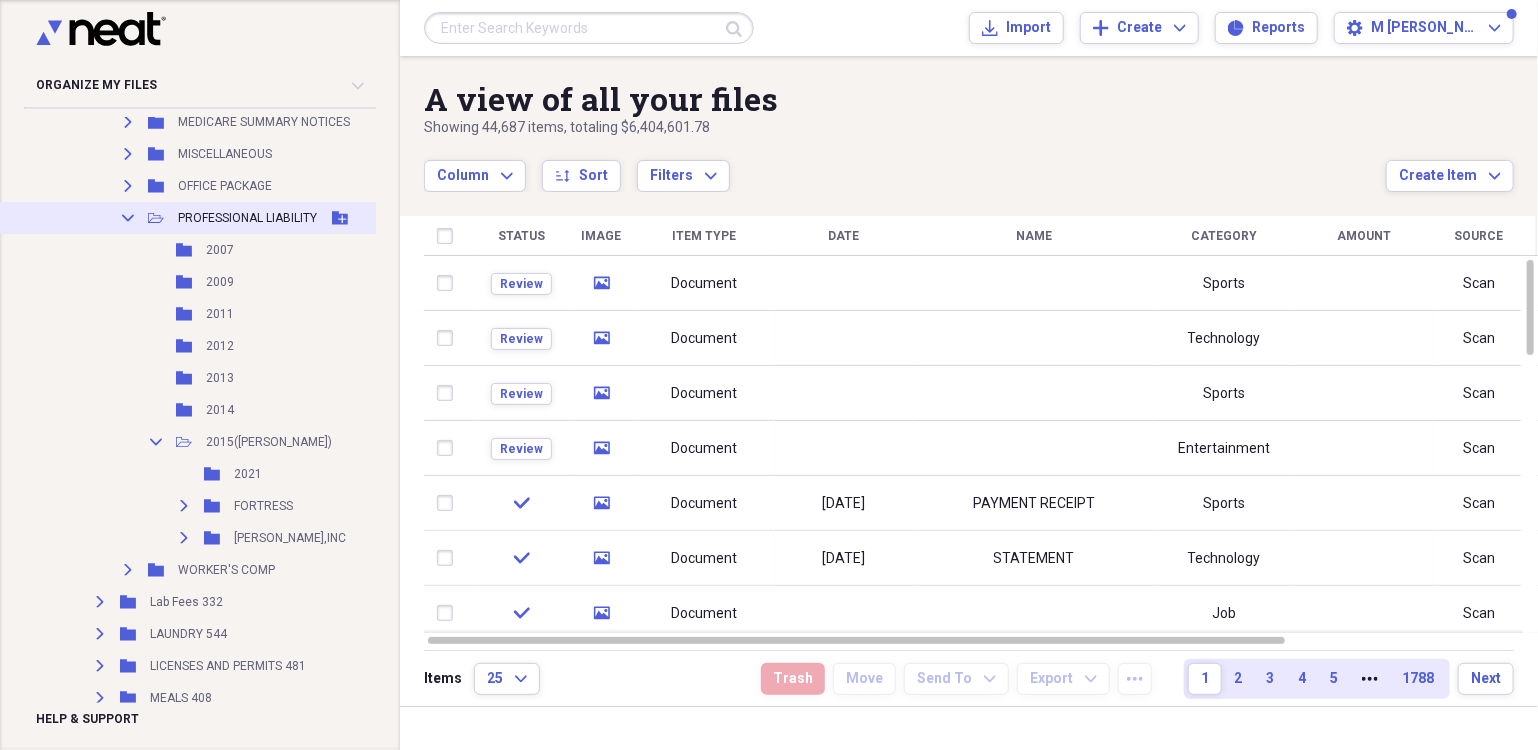 scroll, scrollTop: 2600, scrollLeft: 0, axis: vertical 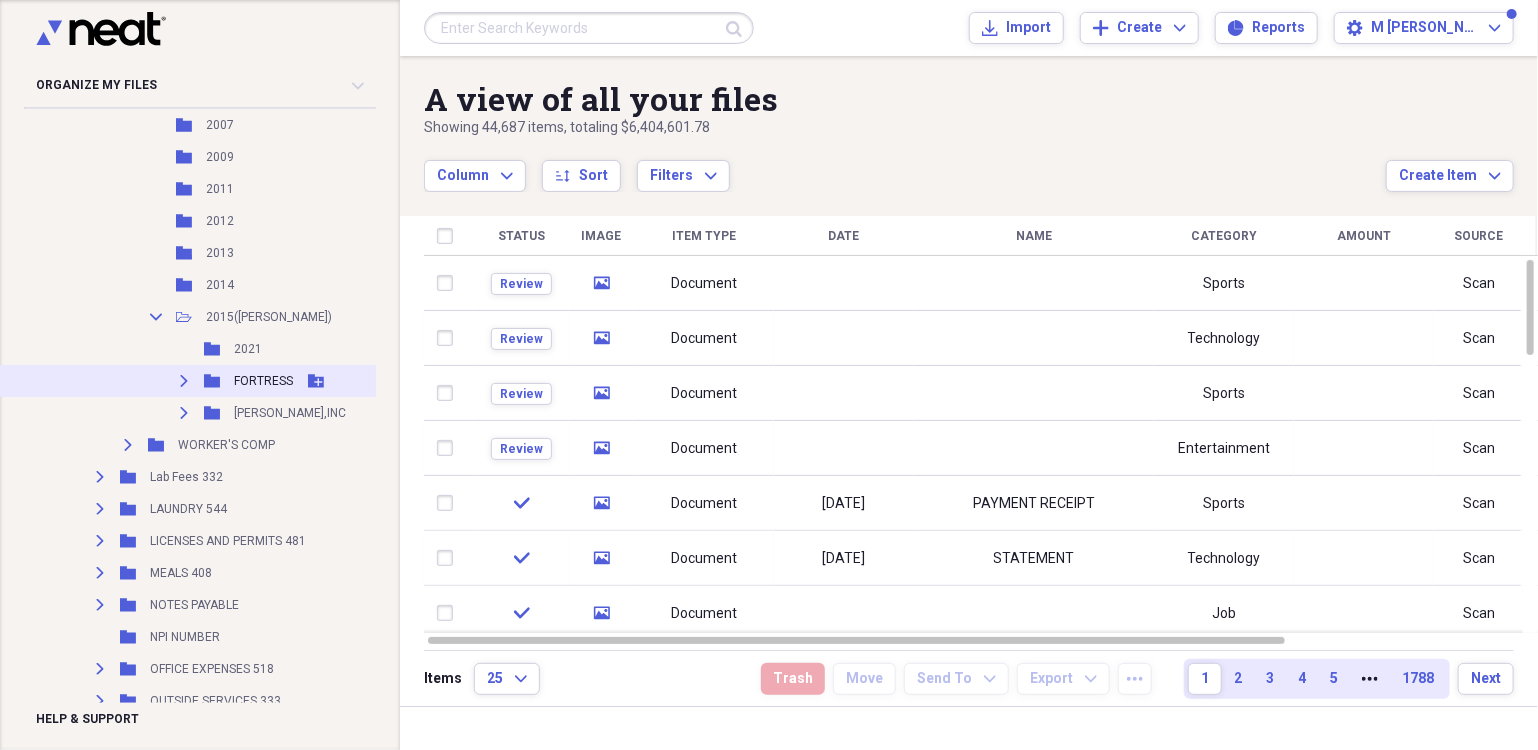 click on "Expand" 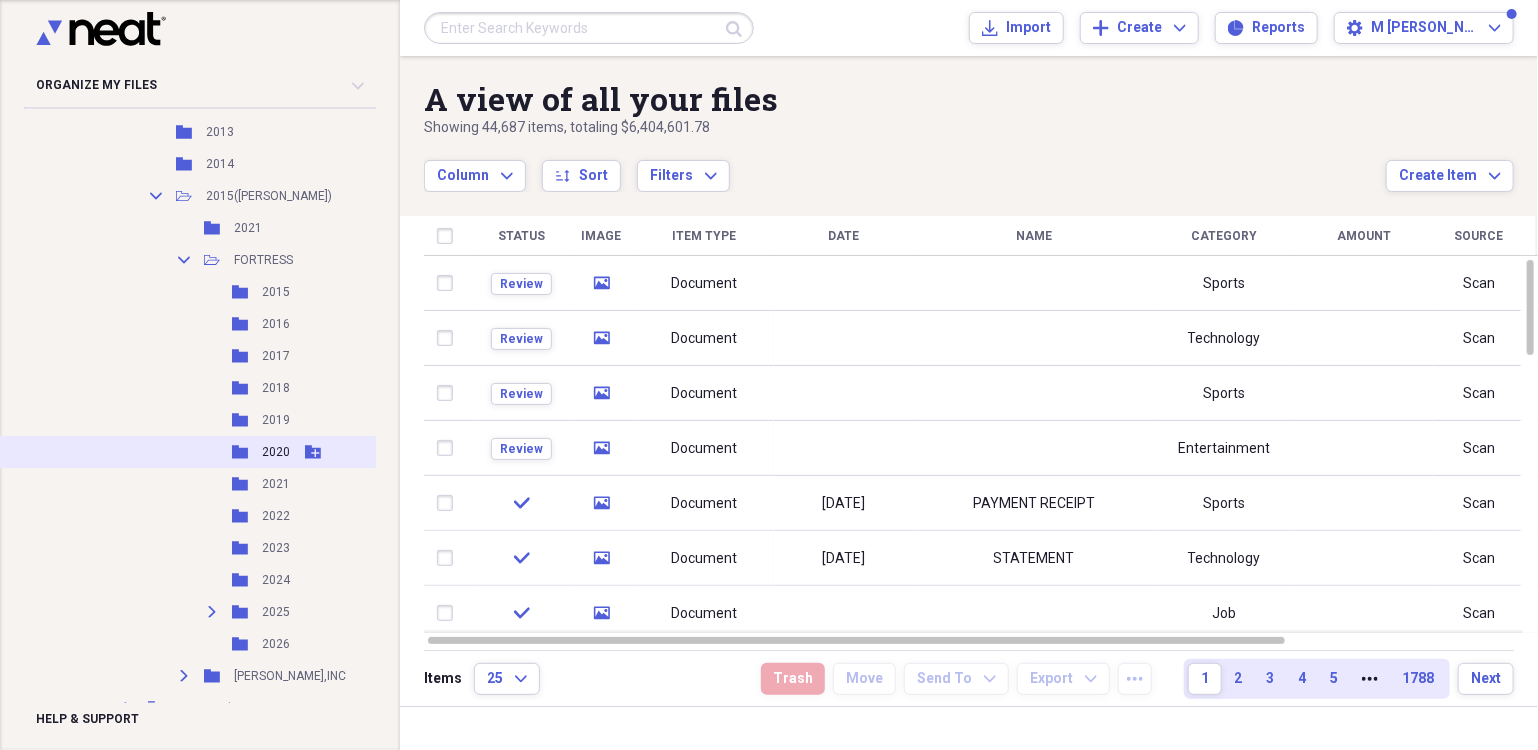 scroll, scrollTop: 2900, scrollLeft: 0, axis: vertical 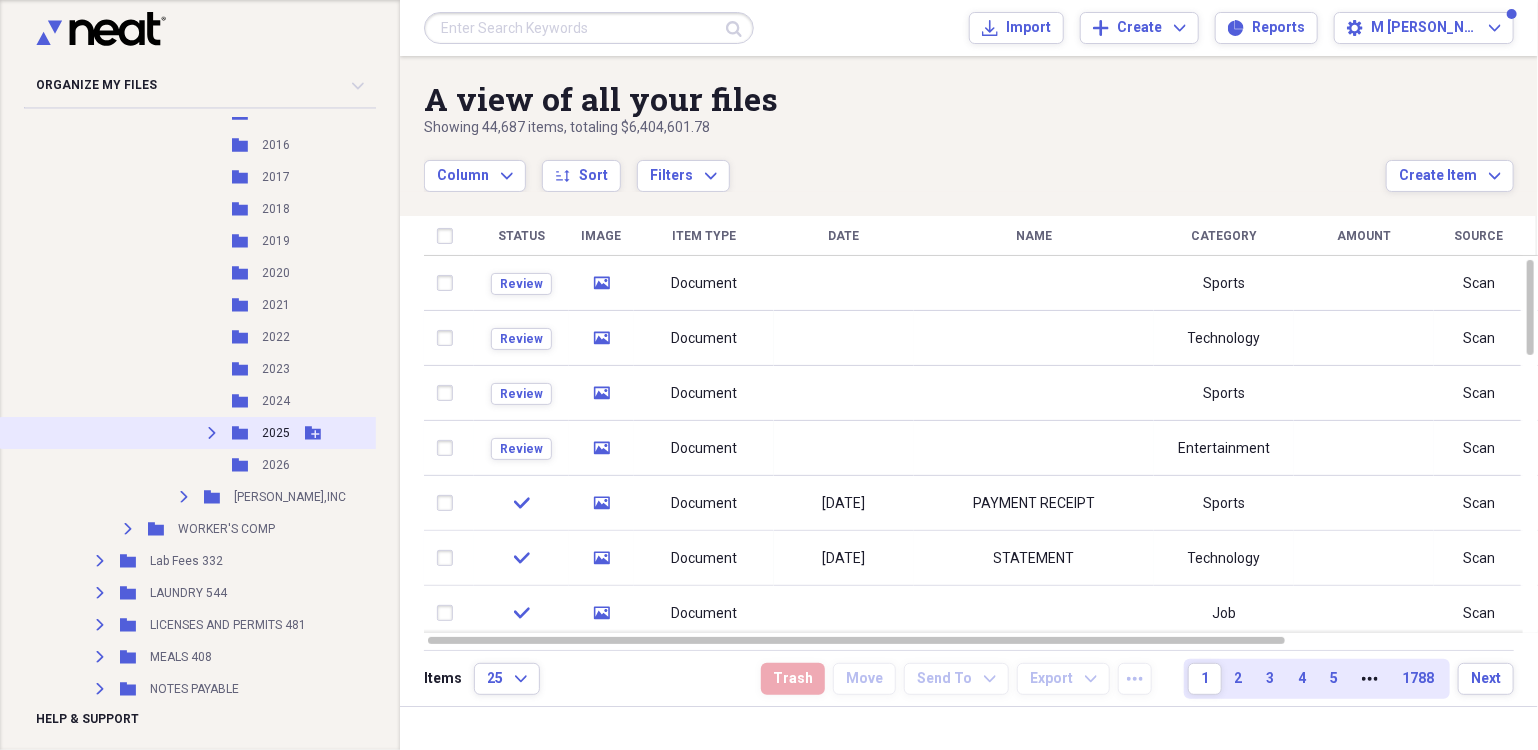 click on "2025" at bounding box center [276, 433] 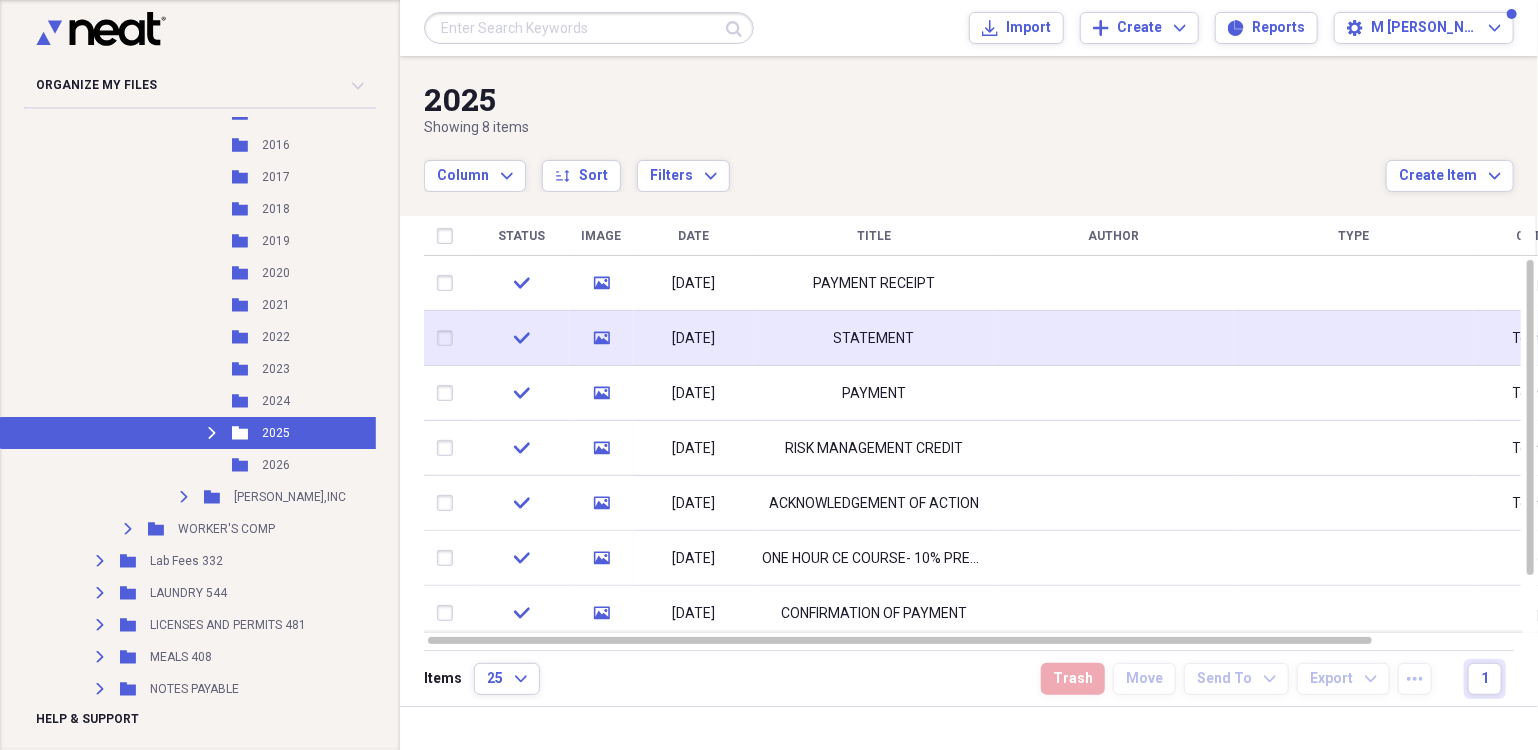 click on "STATEMENT" at bounding box center (874, 338) 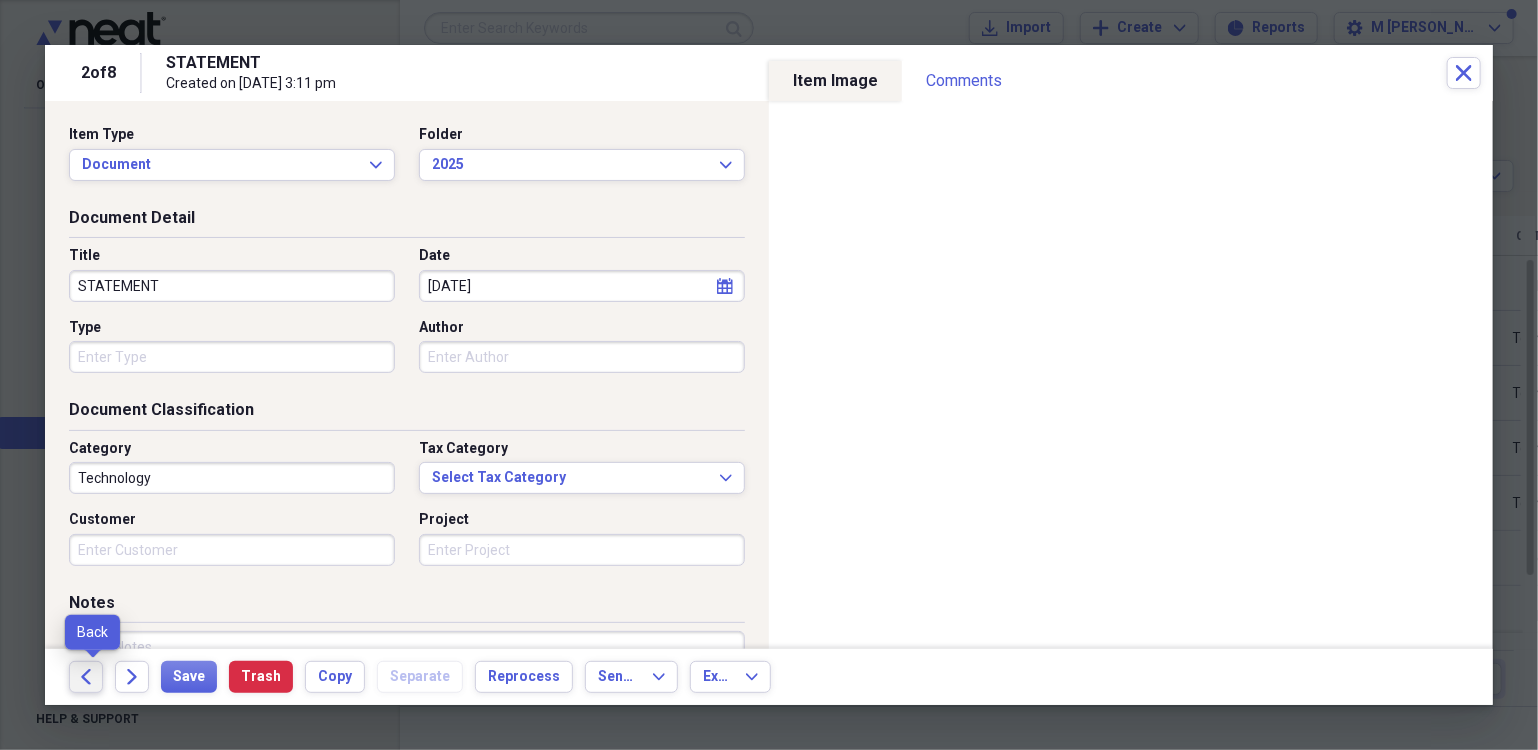 click on "Back" at bounding box center [86, 677] 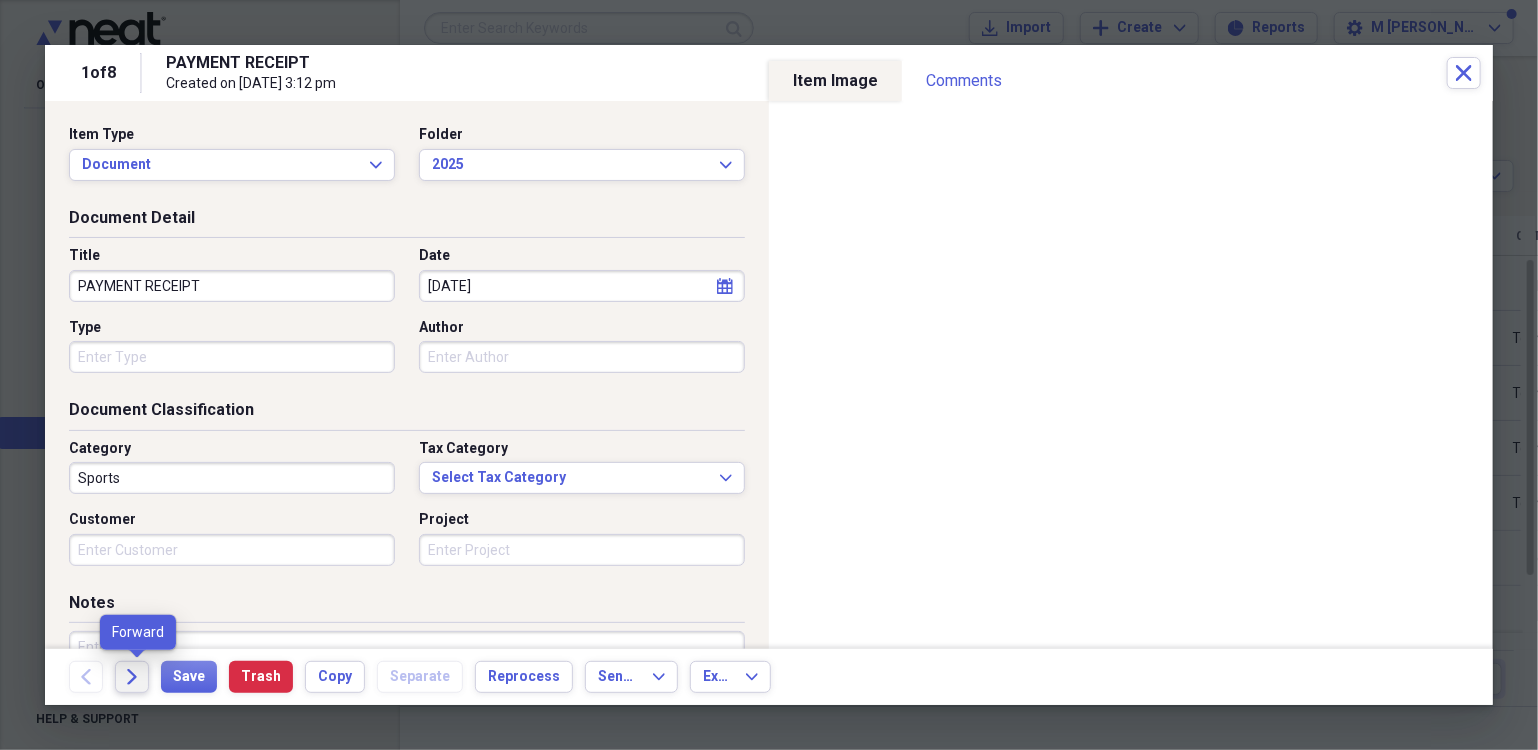 click on "Forward" 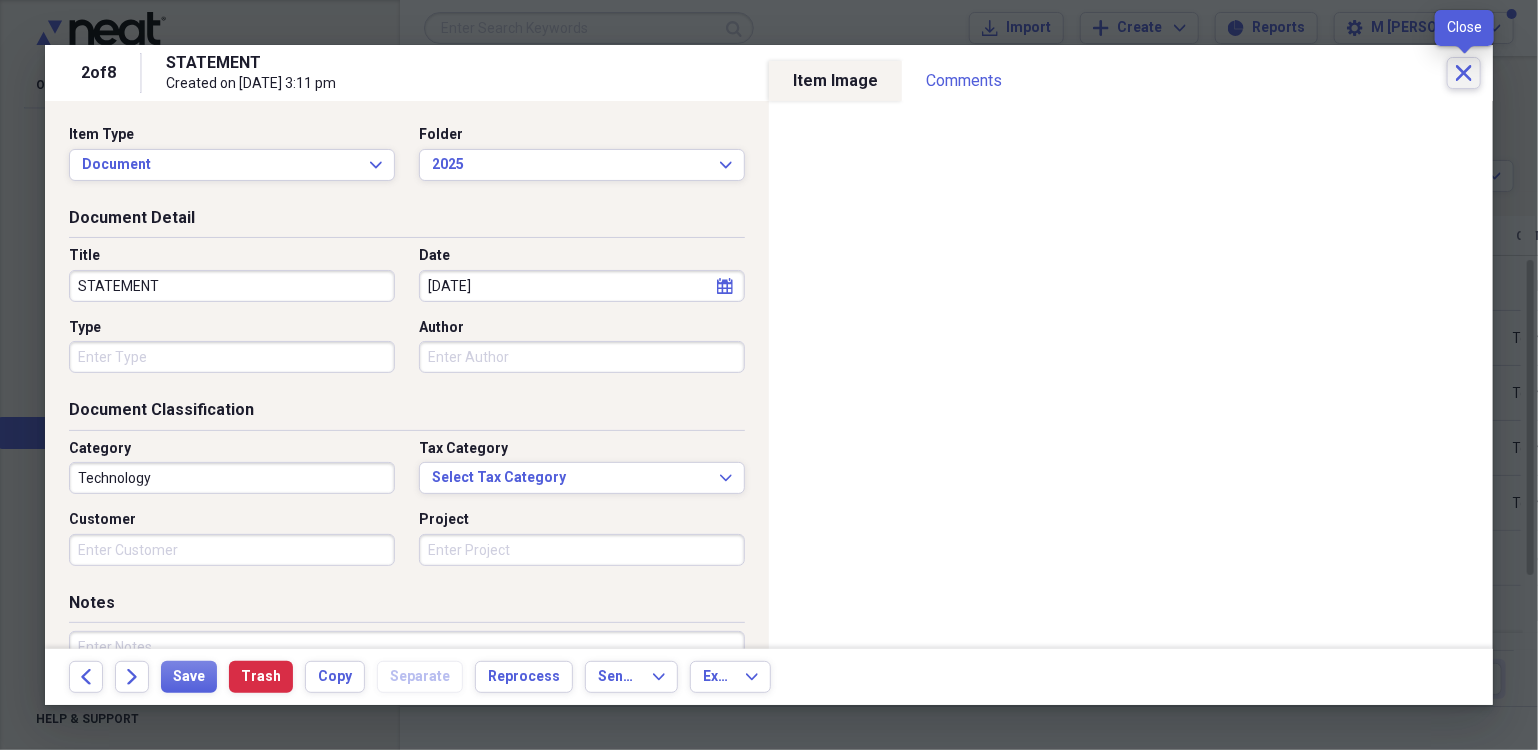 click on "Close" at bounding box center (1464, 73) 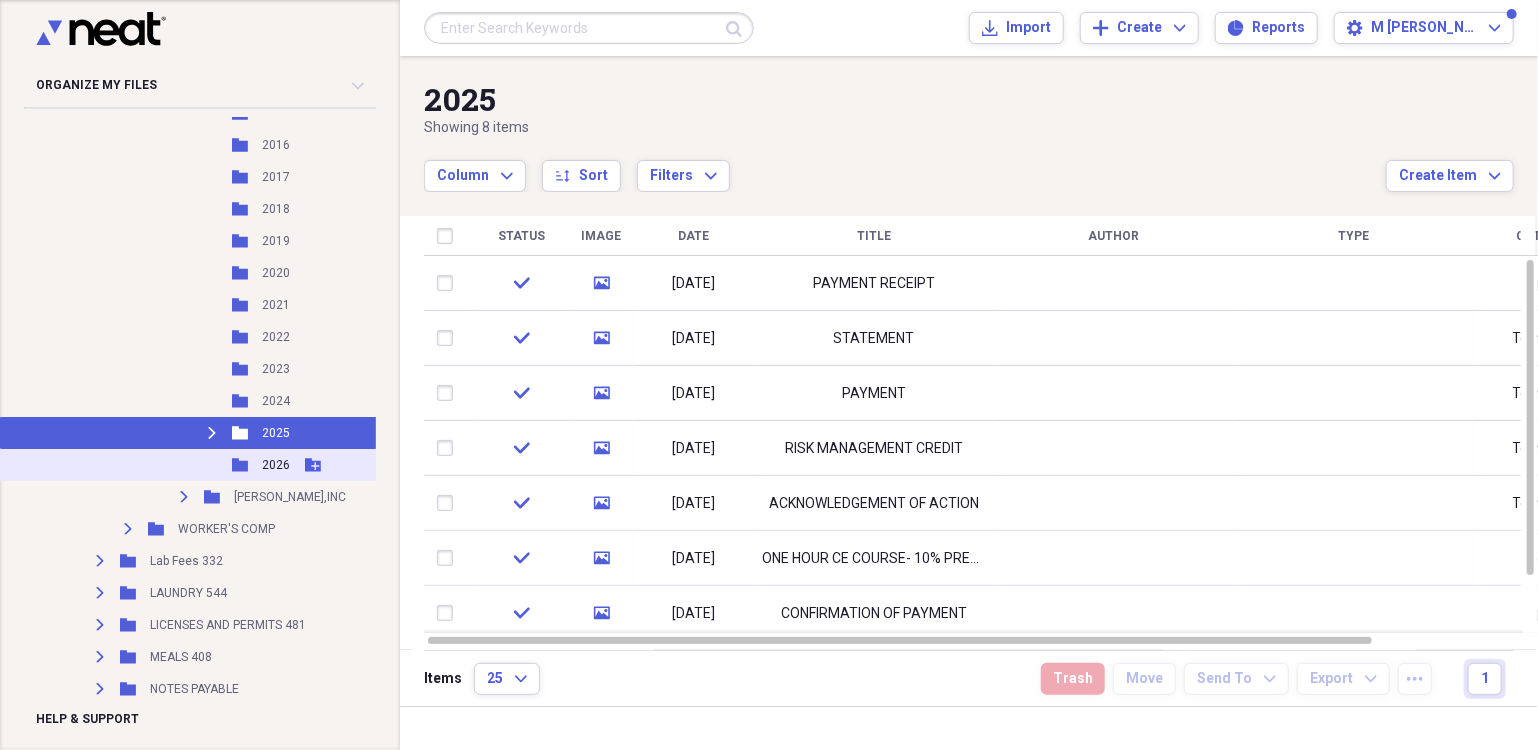 scroll, scrollTop: 2600, scrollLeft: 0, axis: vertical 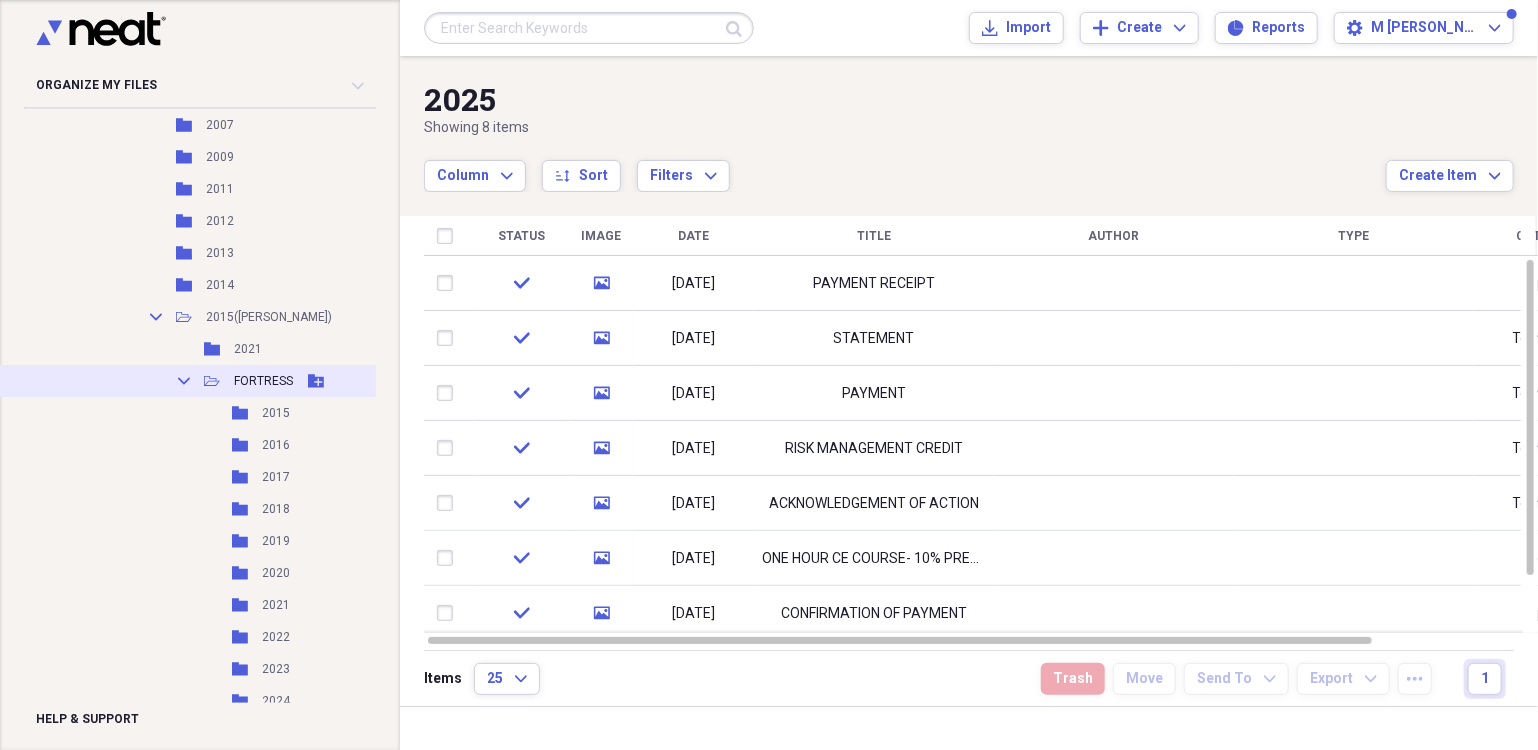click on "Collapse" at bounding box center [184, 381] 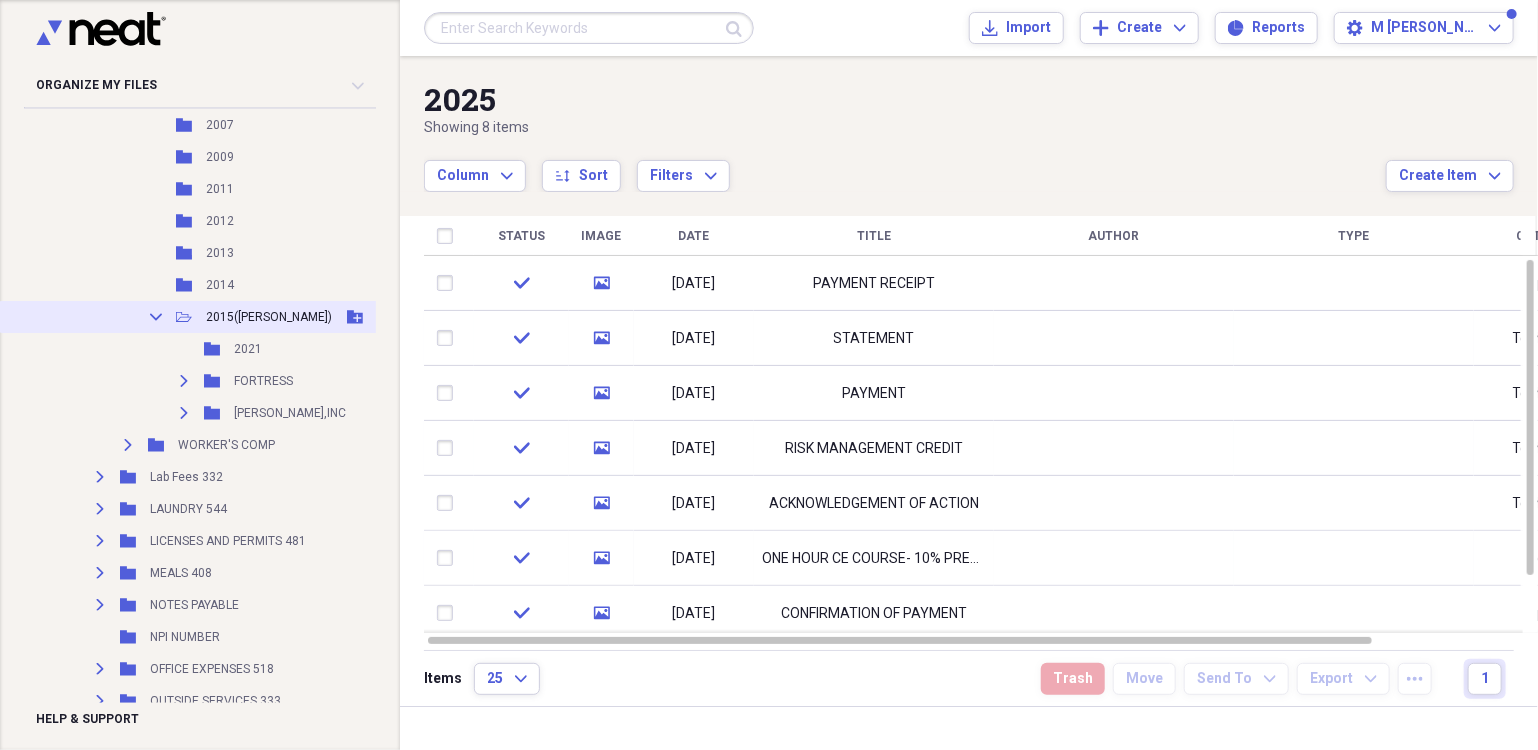 click on "Collapse" 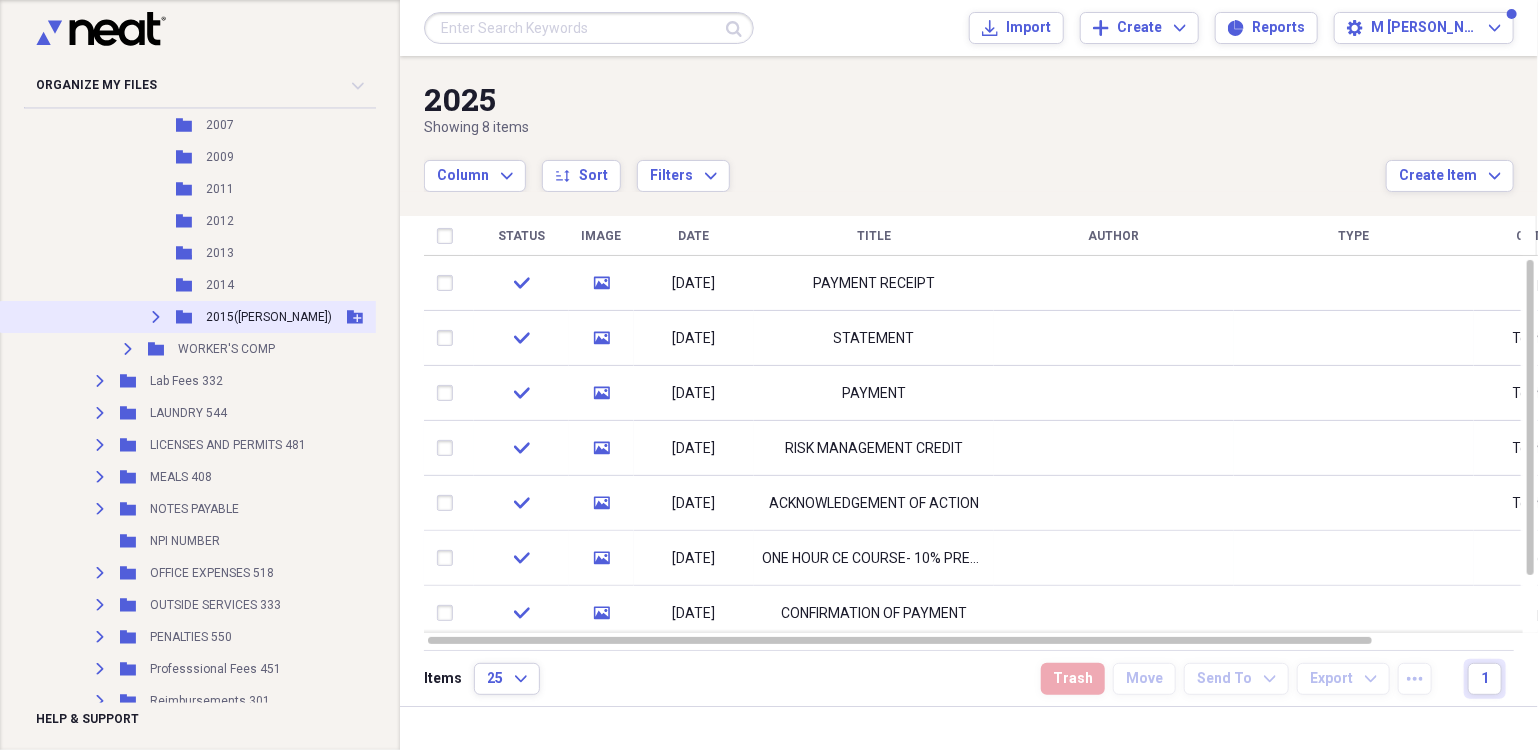 click on "Expand" 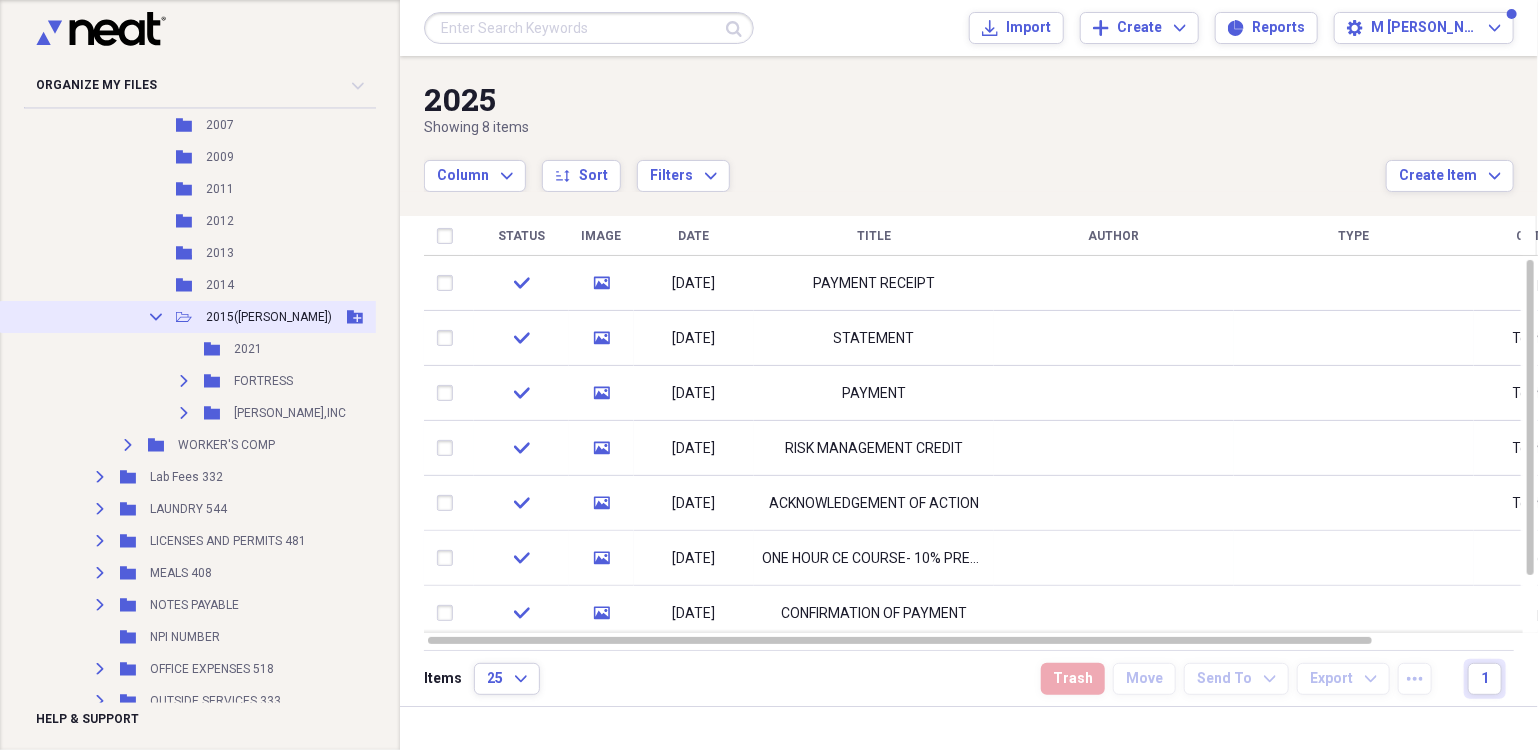 click on "Collapse" 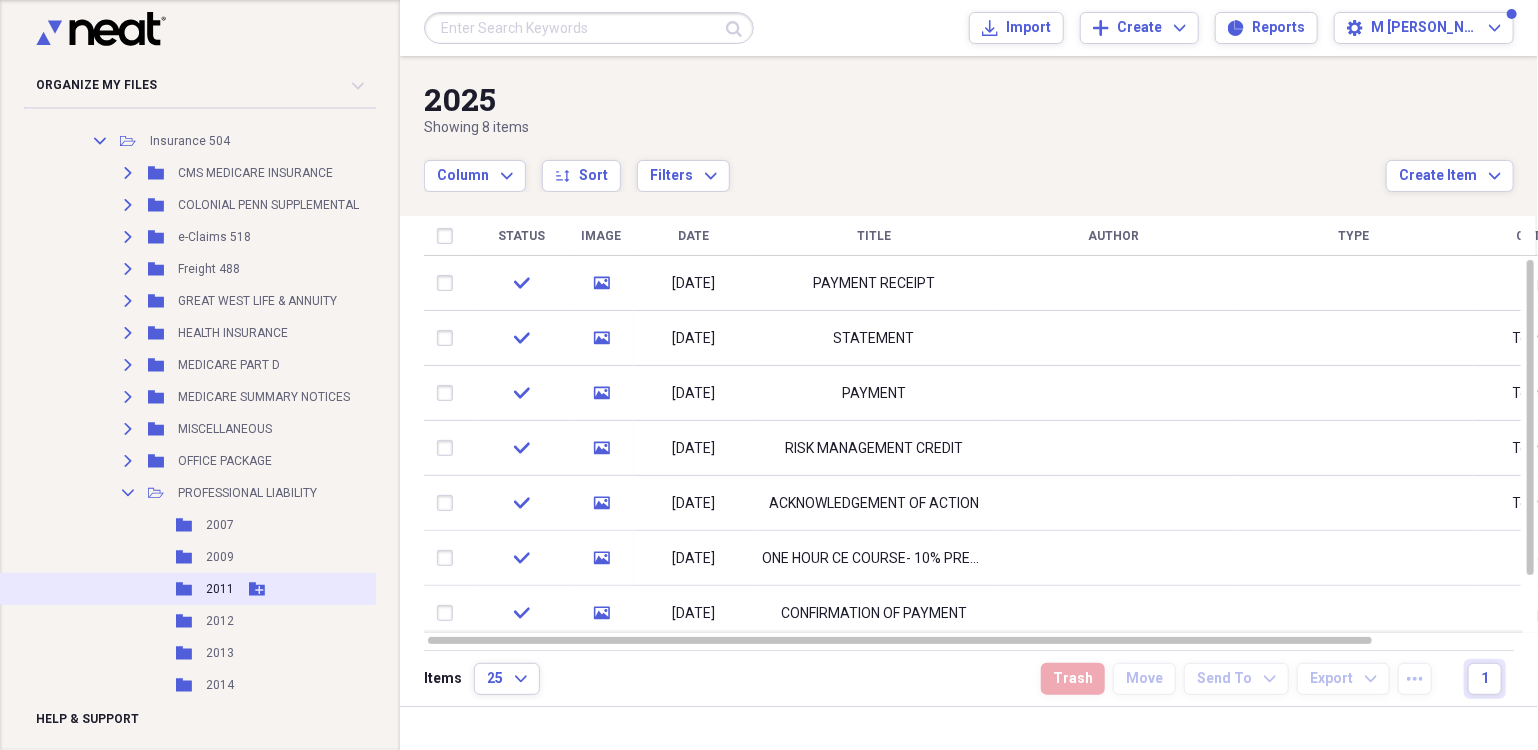 scroll, scrollTop: 2200, scrollLeft: 0, axis: vertical 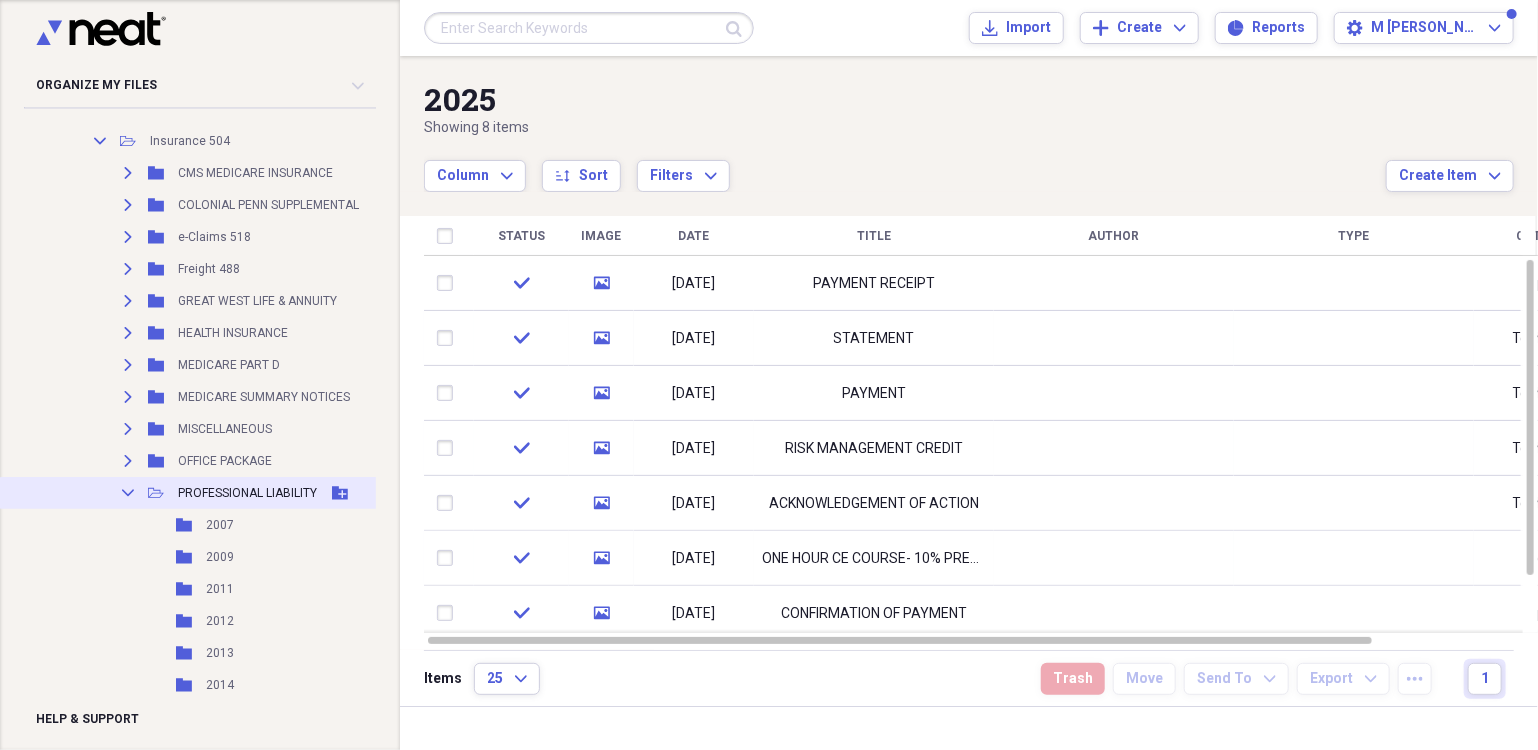 click on "Collapse" 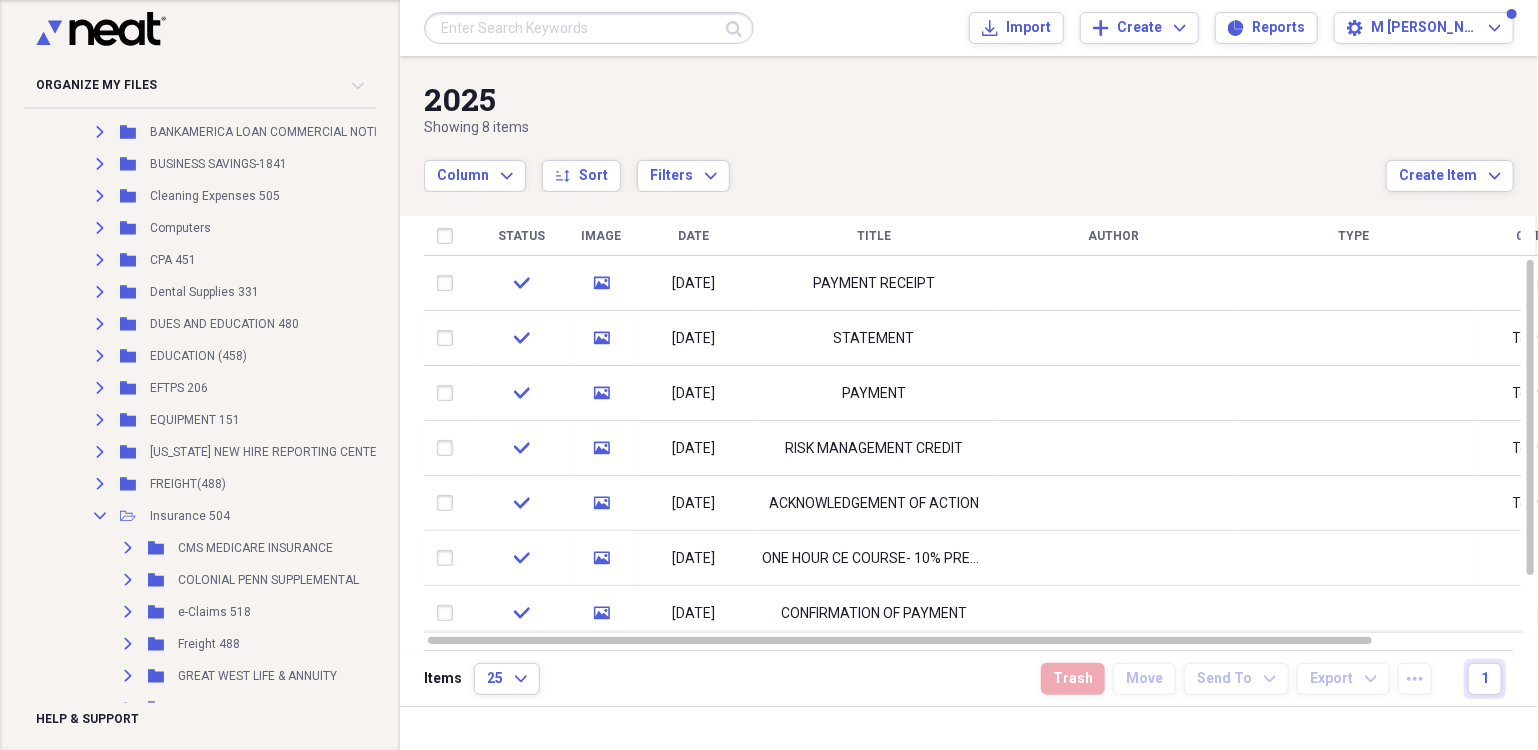 scroll, scrollTop: 1800, scrollLeft: 0, axis: vertical 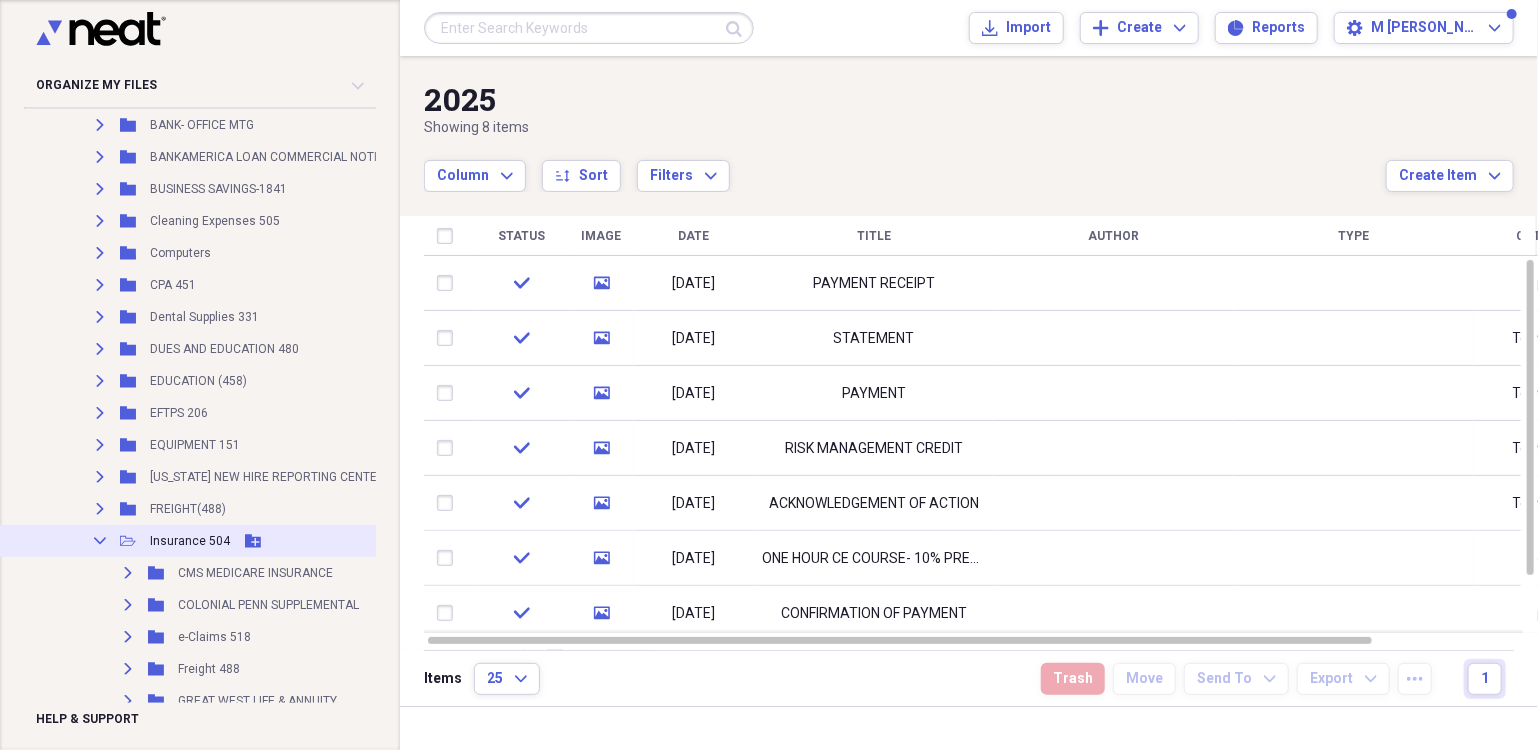 click on "Collapse" at bounding box center (100, 541) 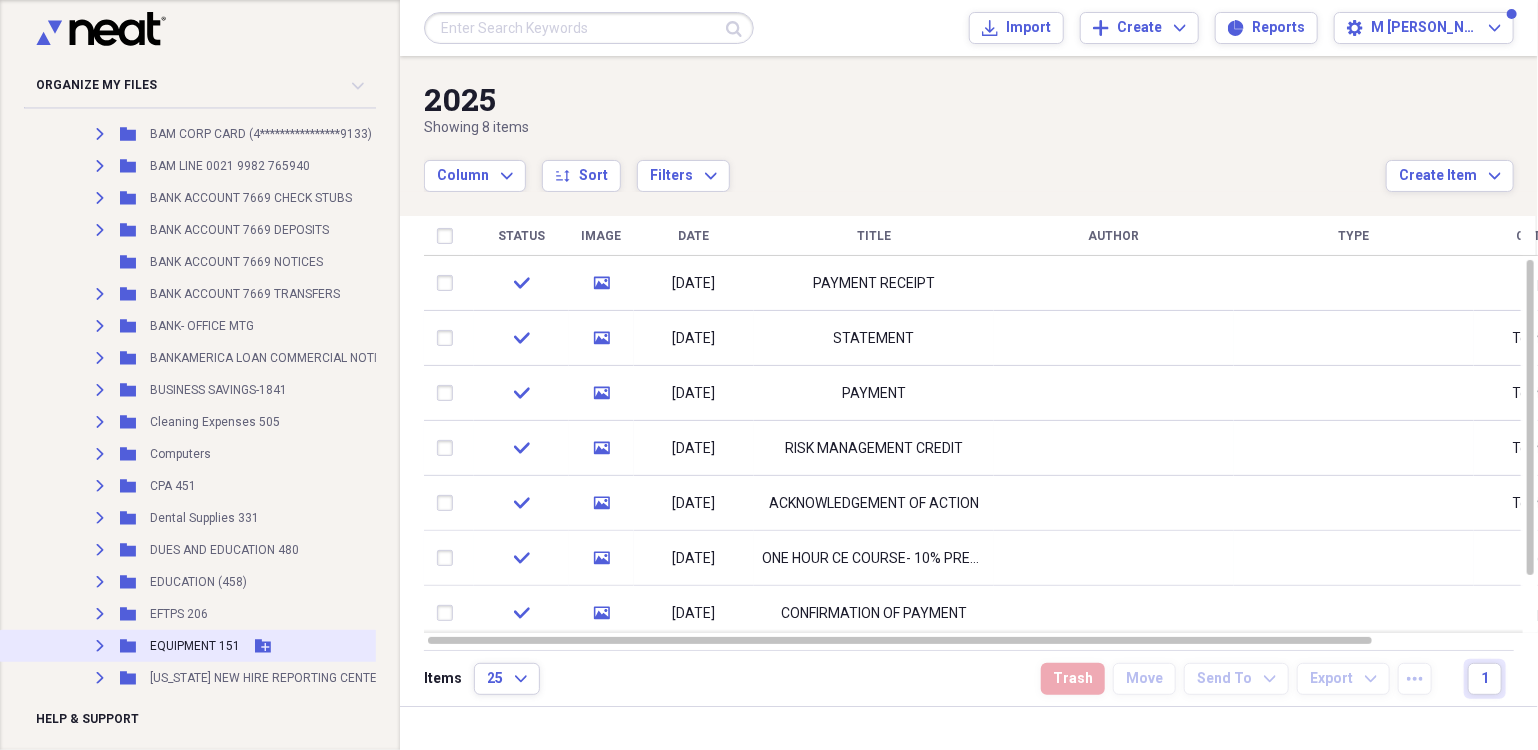 scroll, scrollTop: 1400, scrollLeft: 0, axis: vertical 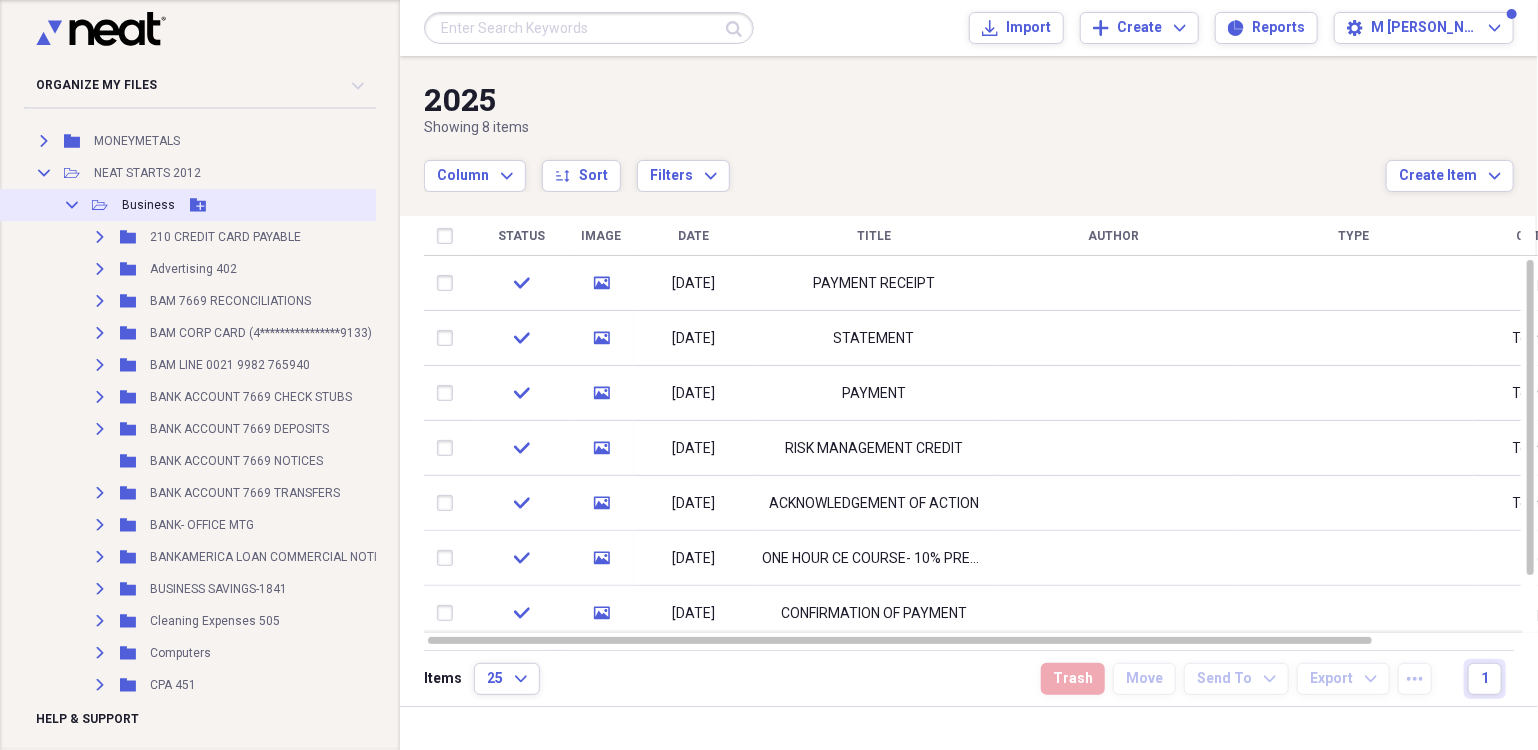 click on "Collapse" 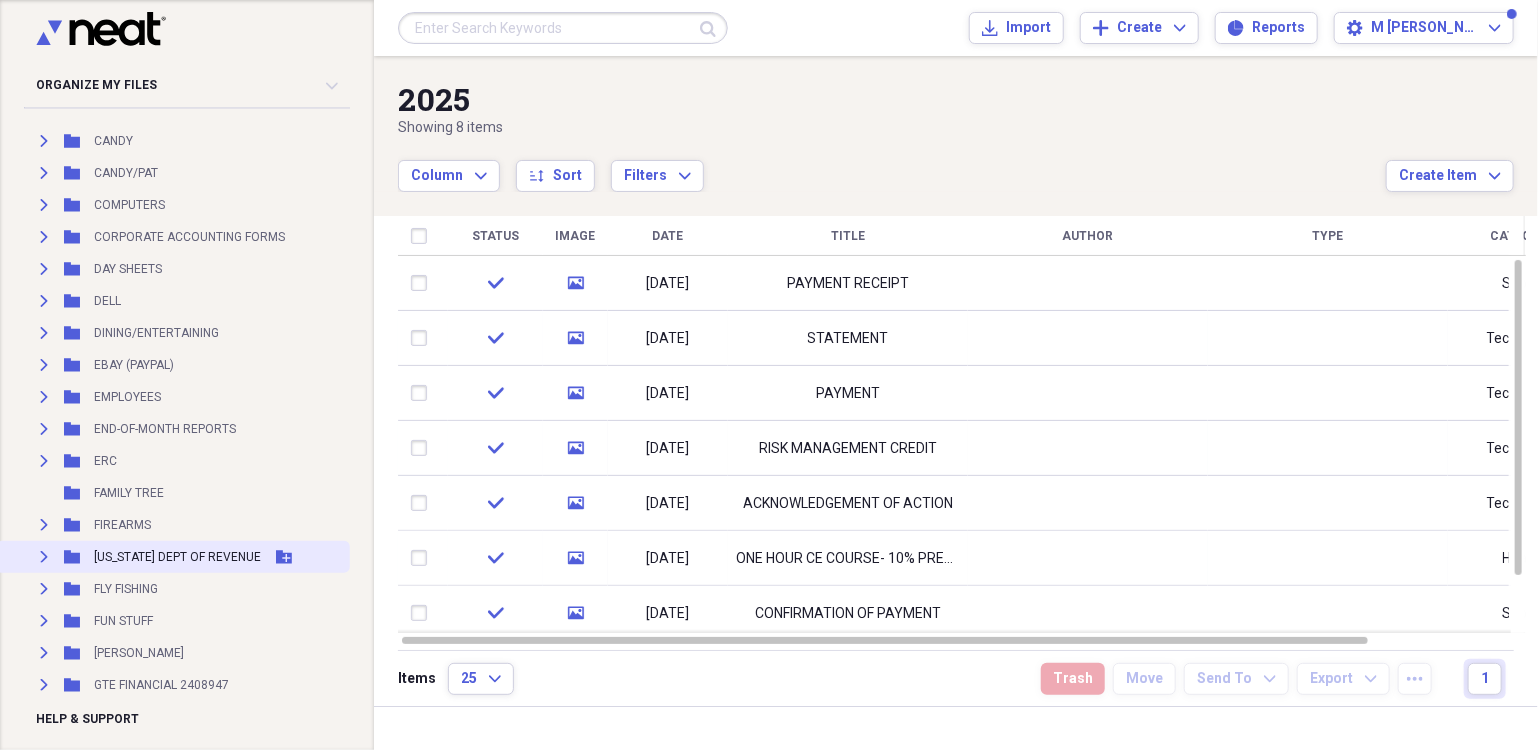 scroll, scrollTop: 400, scrollLeft: 0, axis: vertical 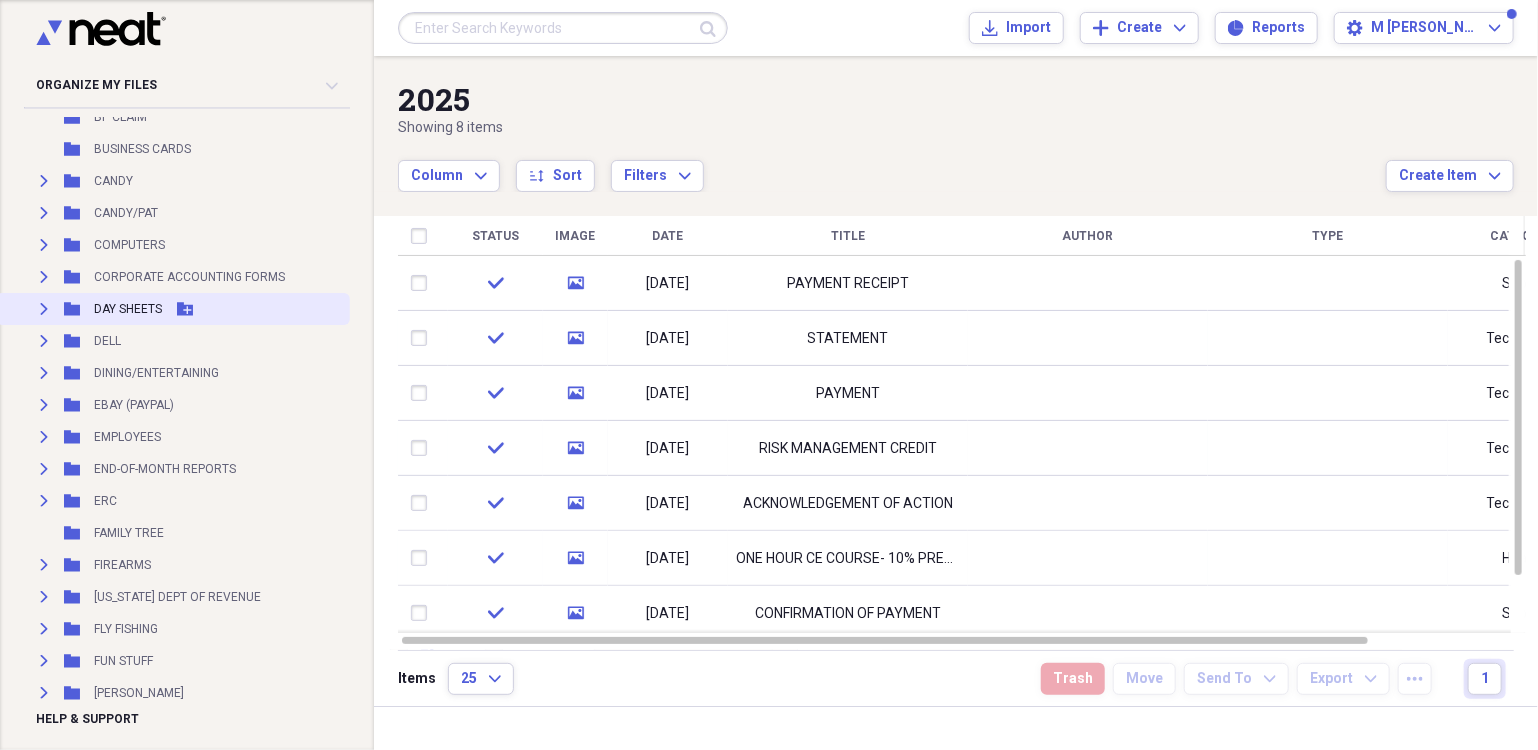 click on "Expand" 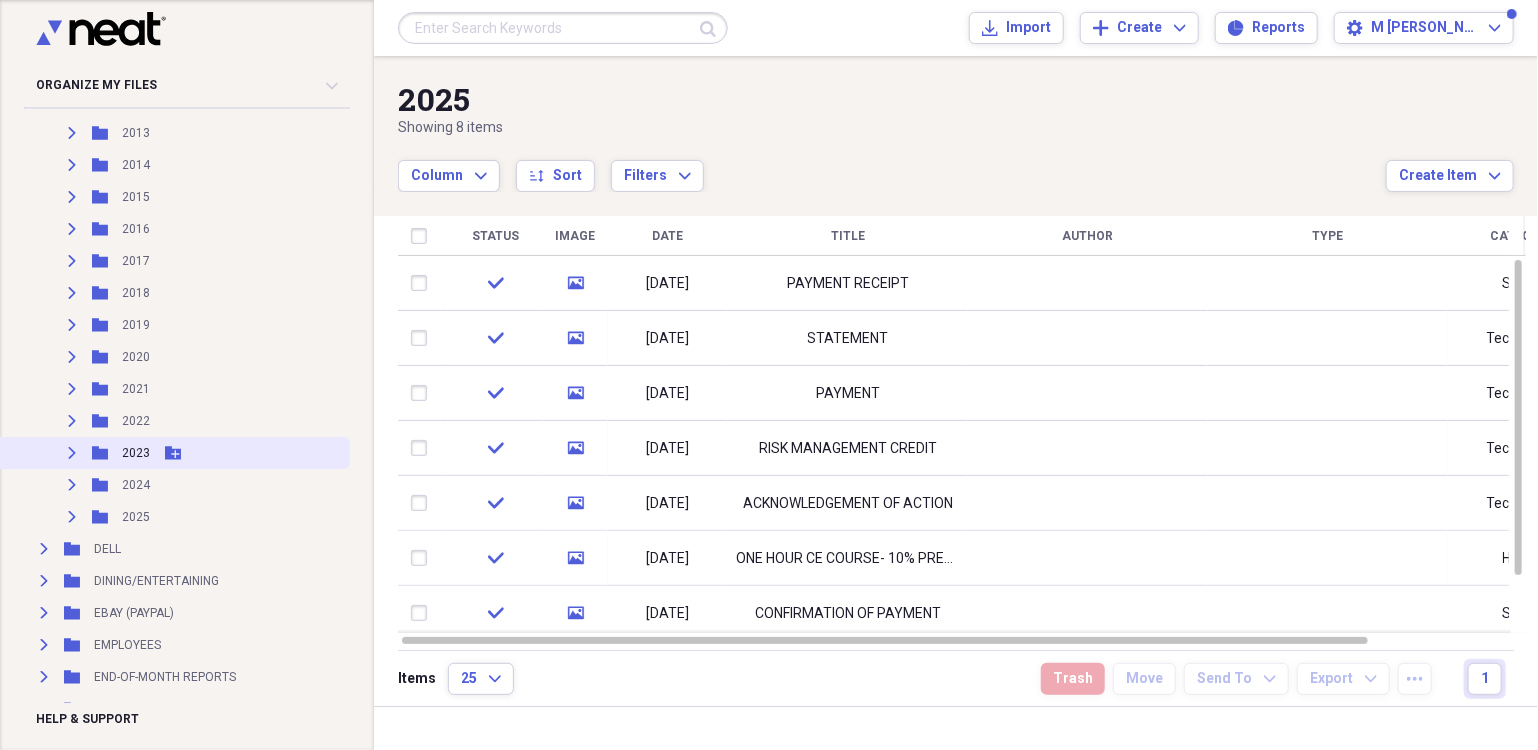 scroll, scrollTop: 700, scrollLeft: 0, axis: vertical 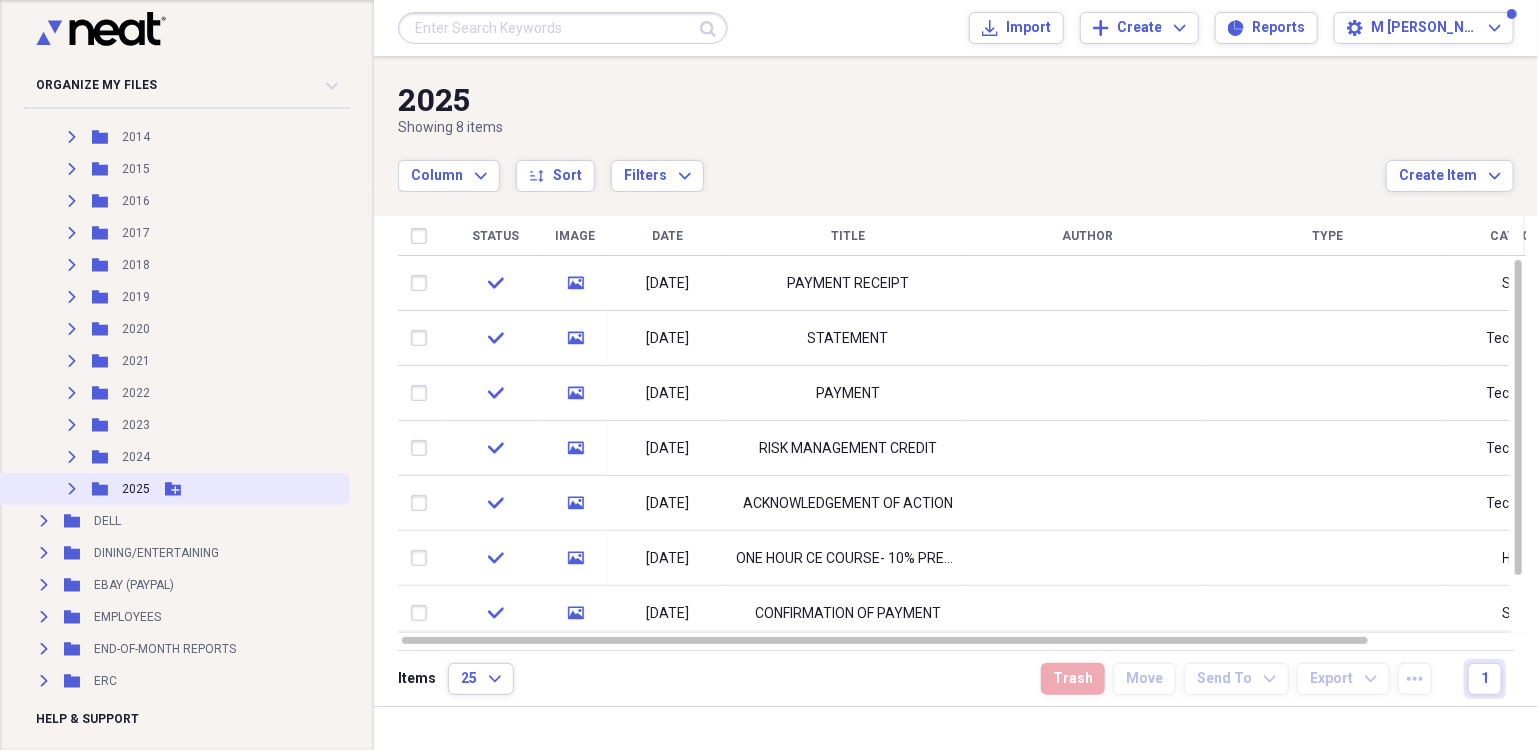 click on "Expand" 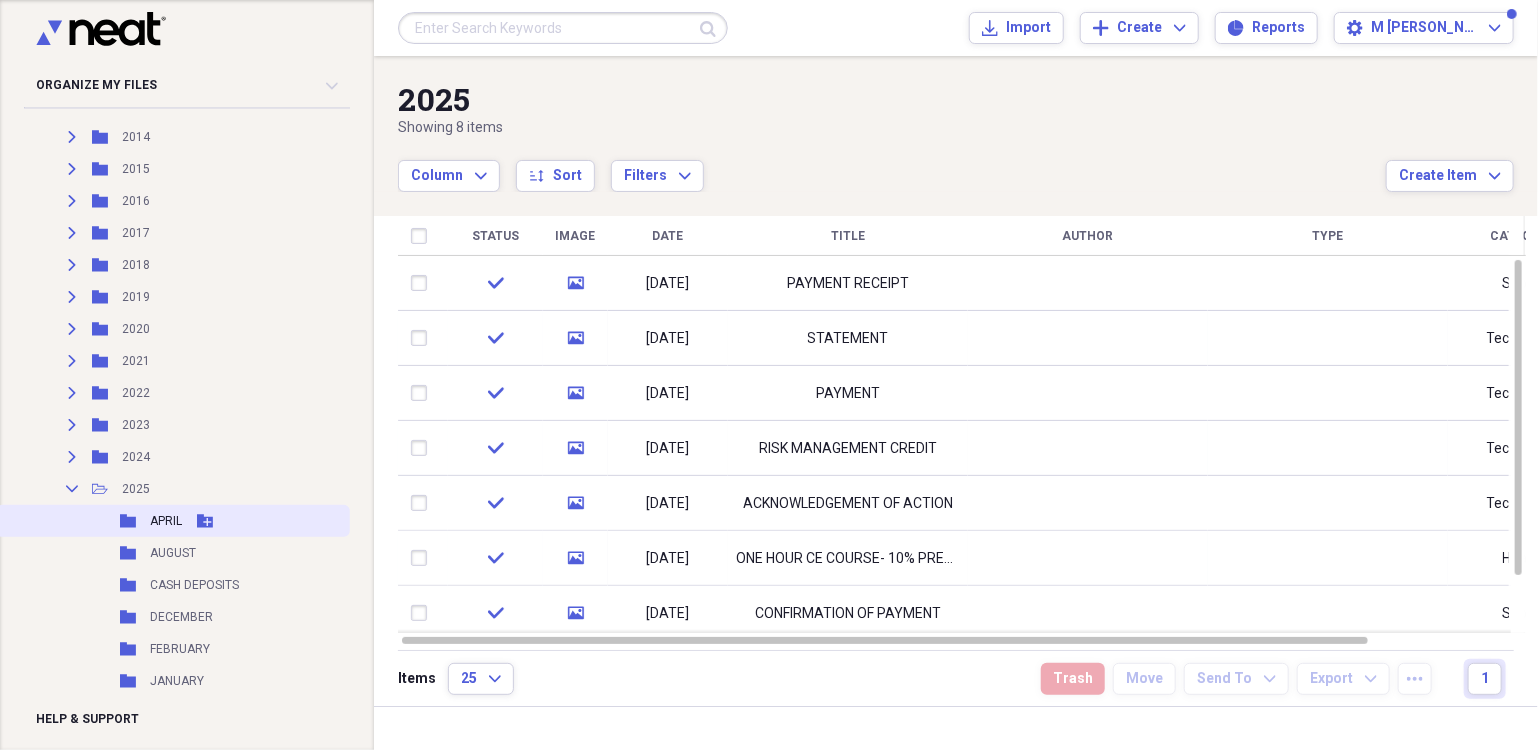 scroll, scrollTop: 900, scrollLeft: 0, axis: vertical 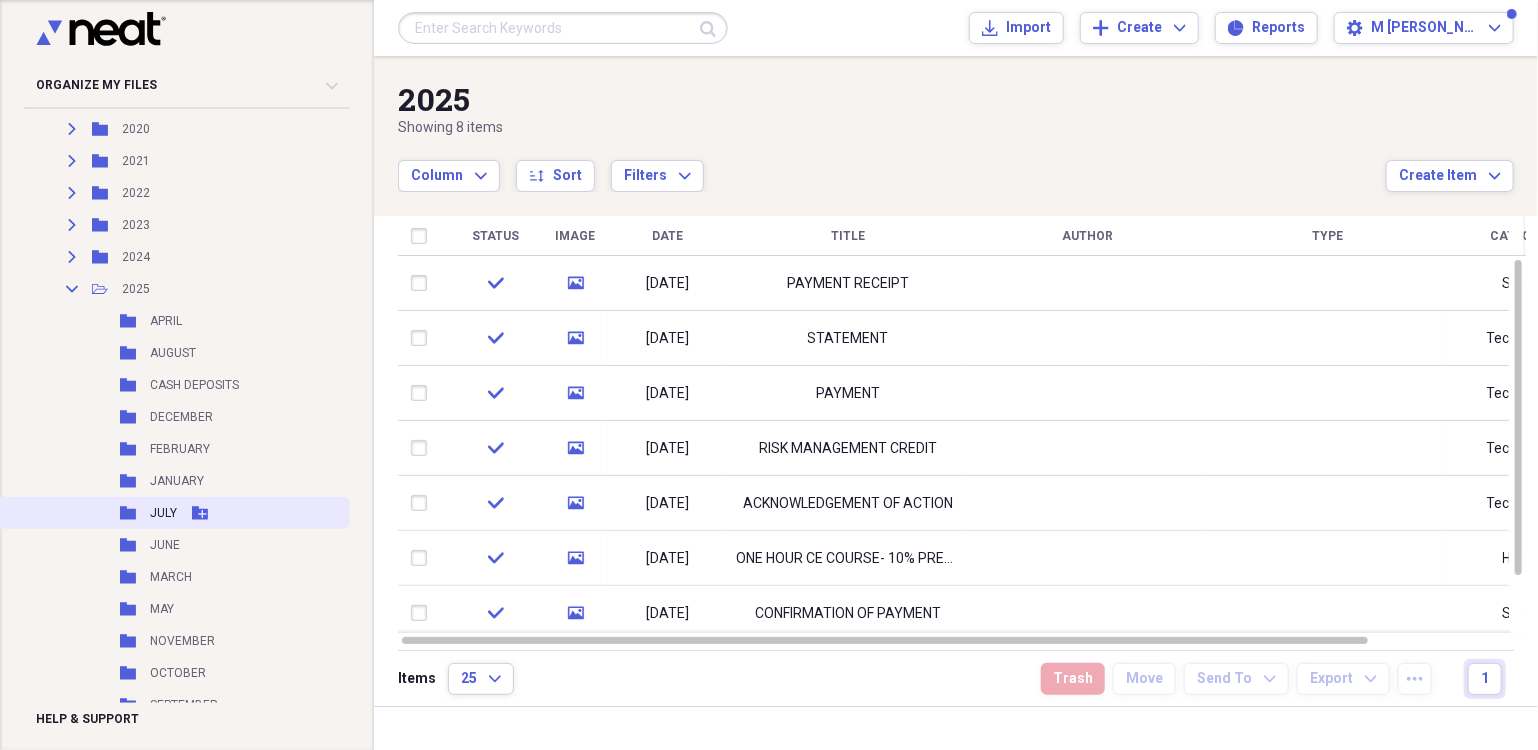 click on "JULY" at bounding box center [163, 513] 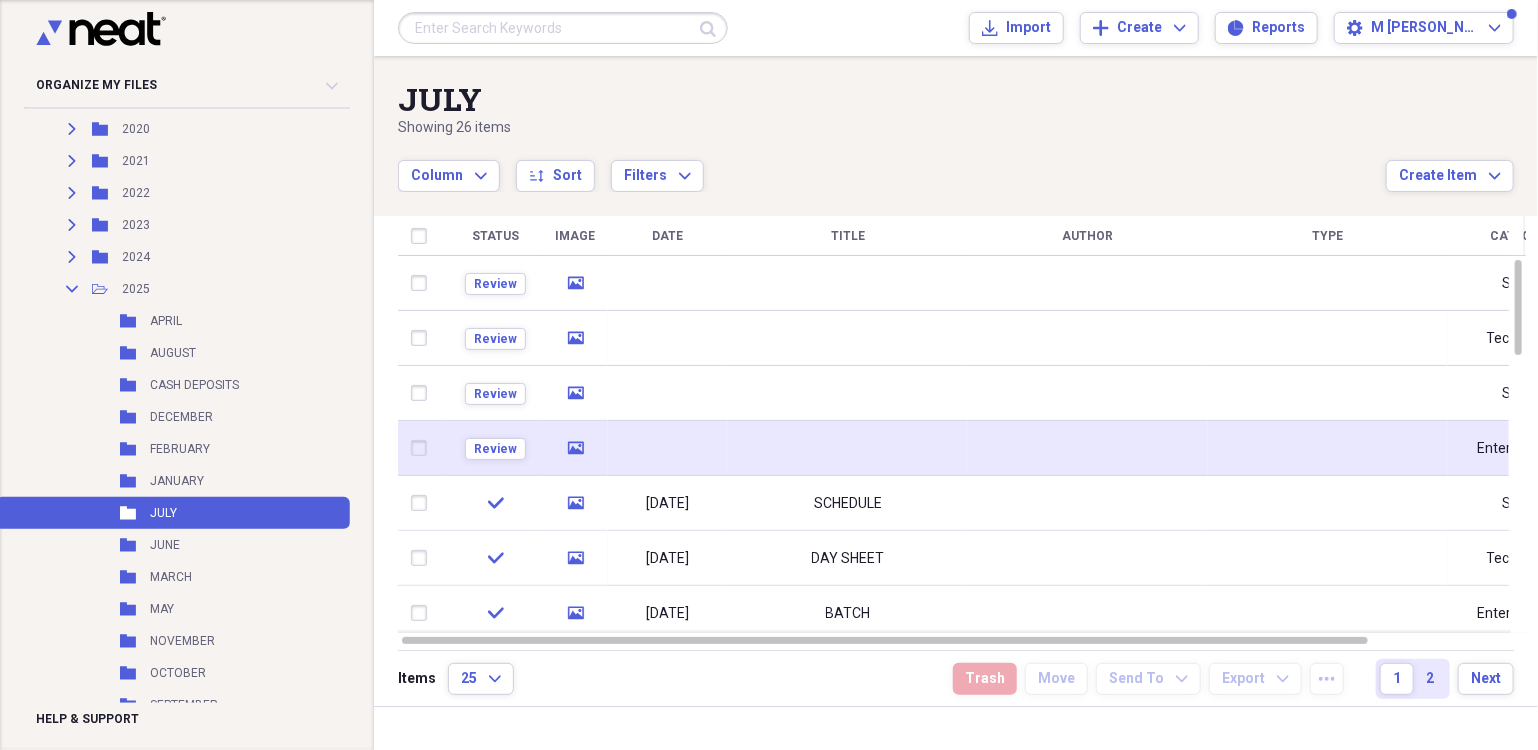 click at bounding box center [668, 448] 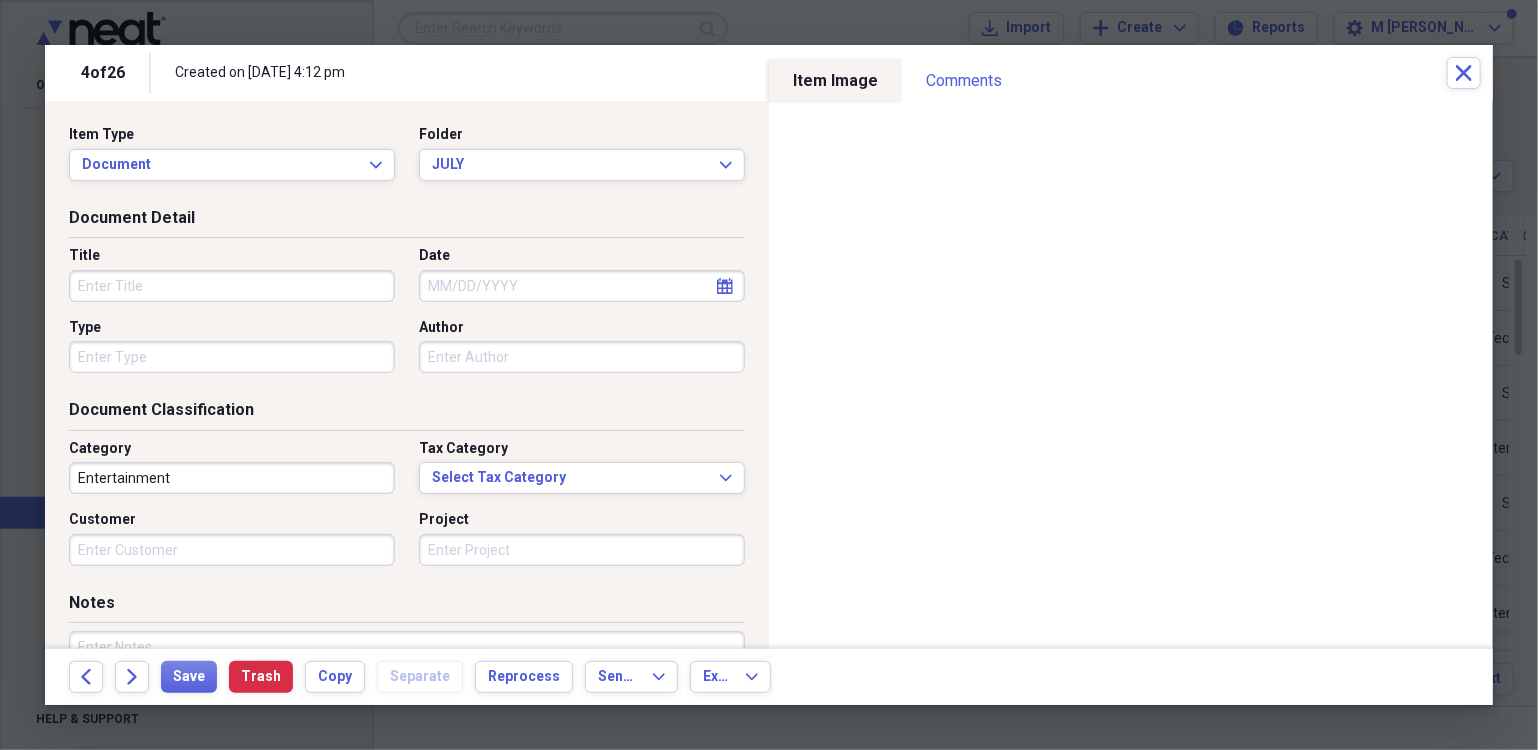 click on "Title" at bounding box center [232, 286] 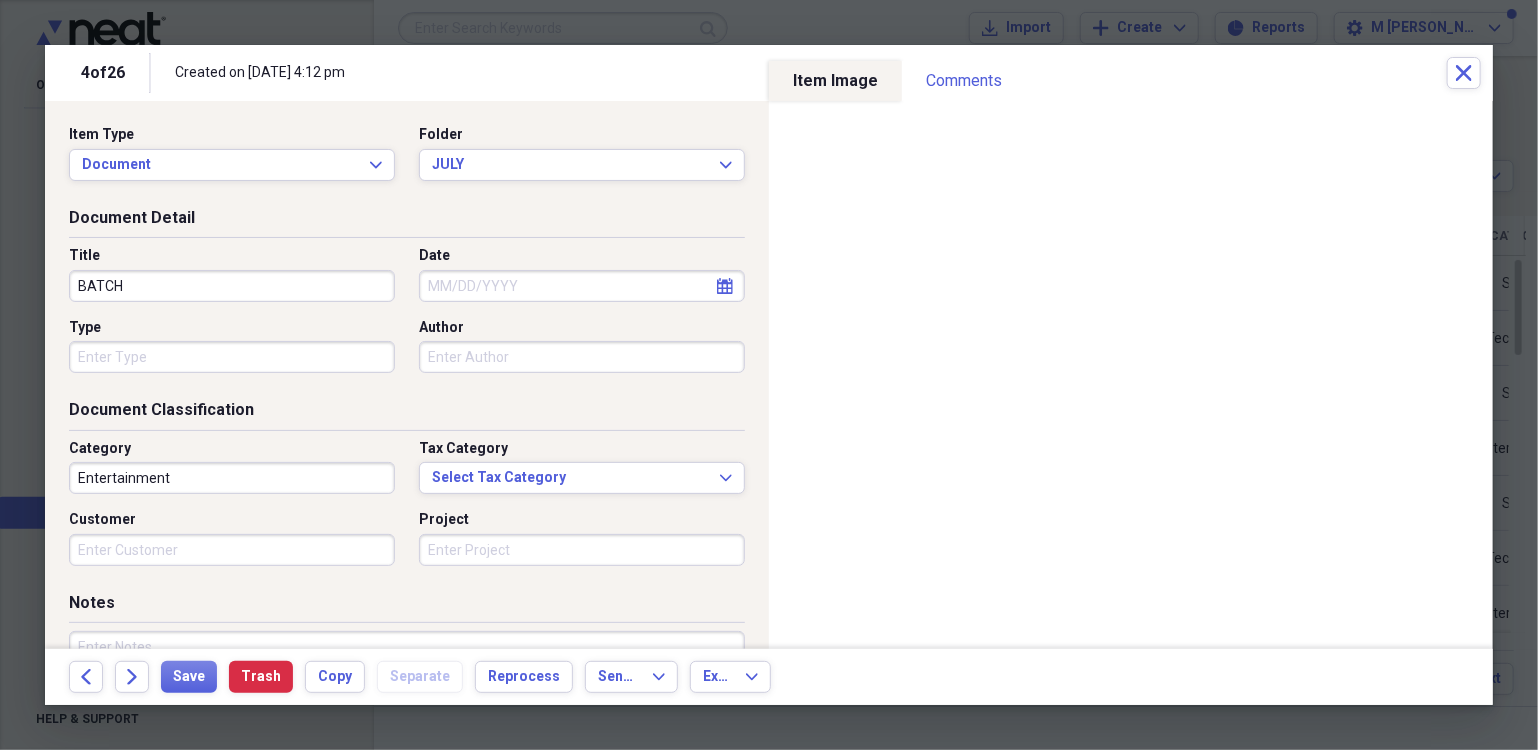 type on "BATCH" 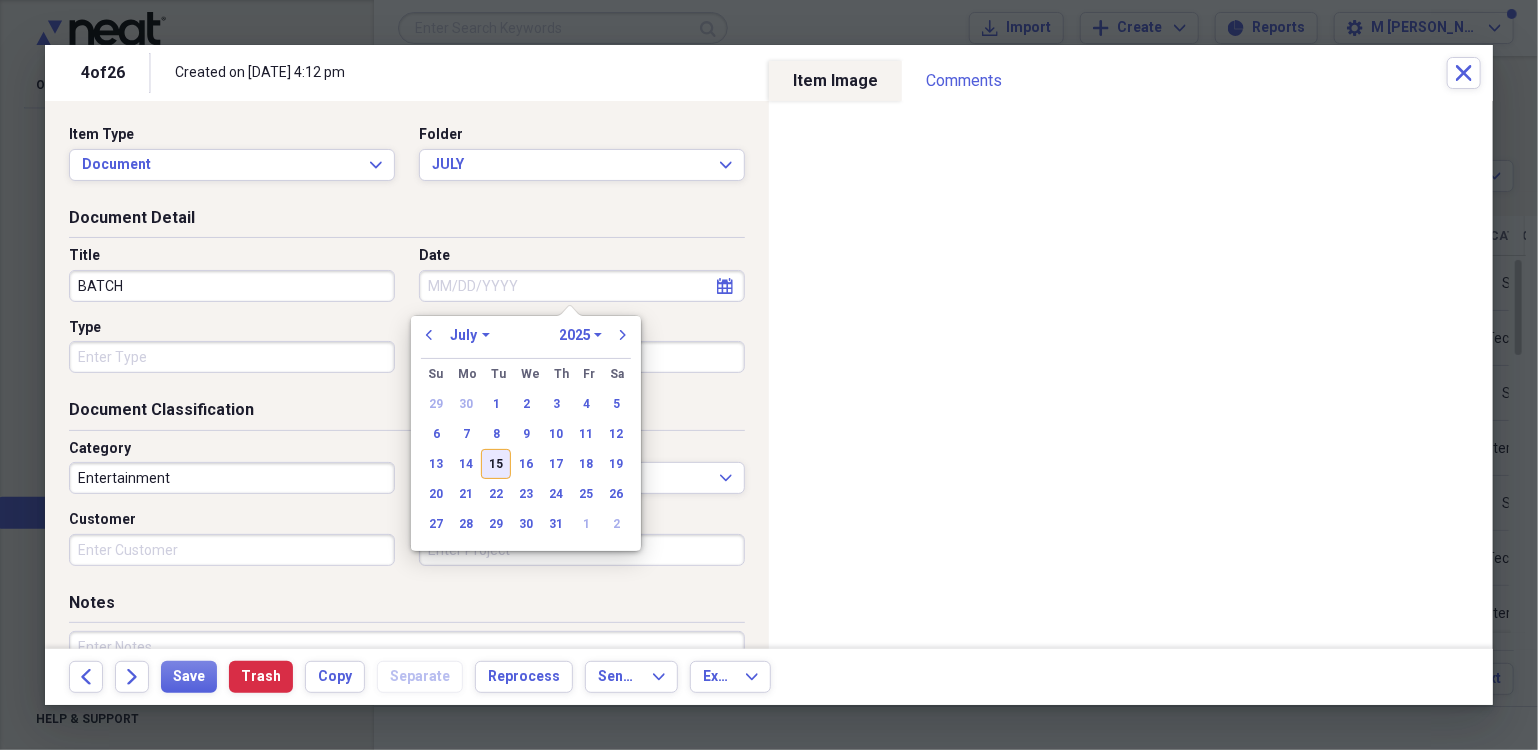 click on "15" at bounding box center (496, 464) 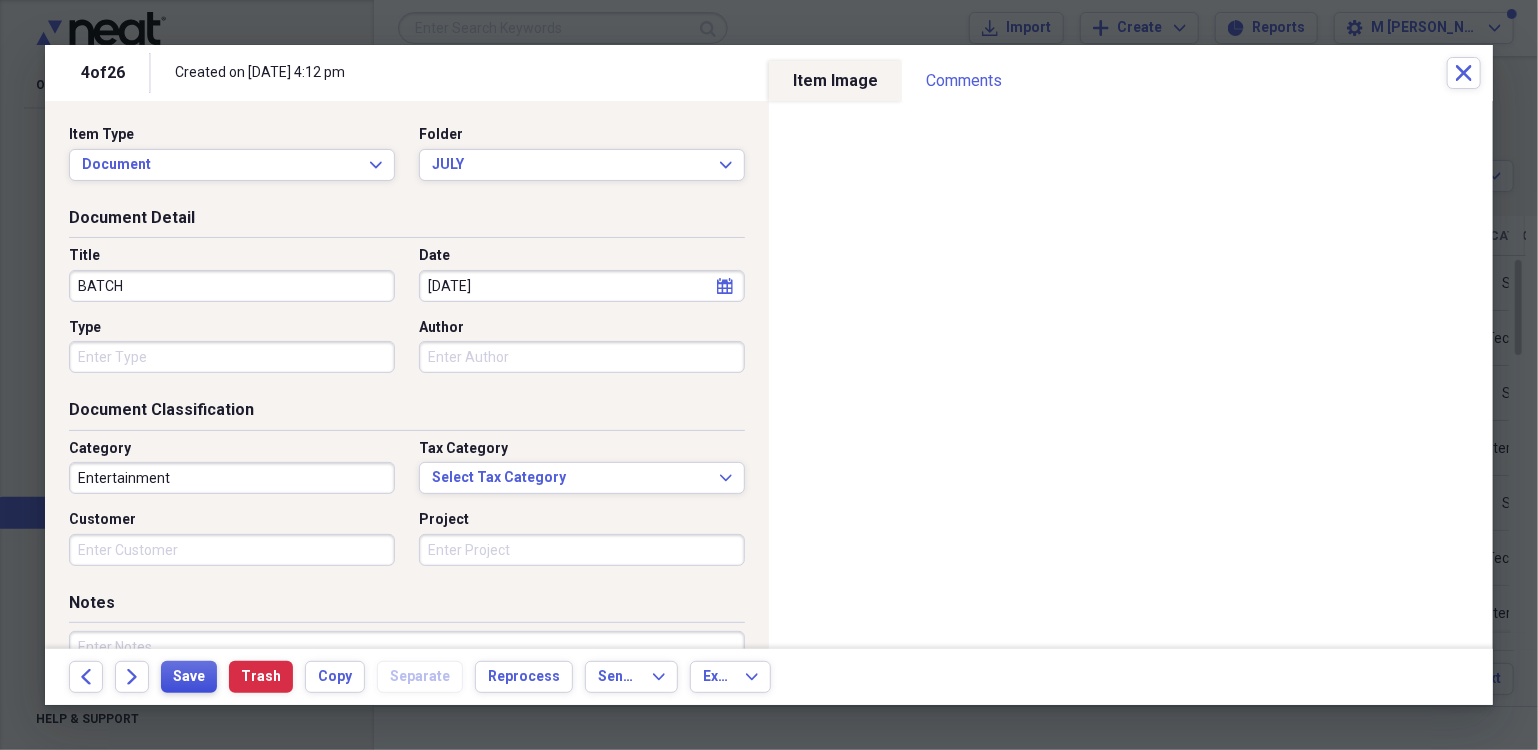 click on "Save" at bounding box center (189, 677) 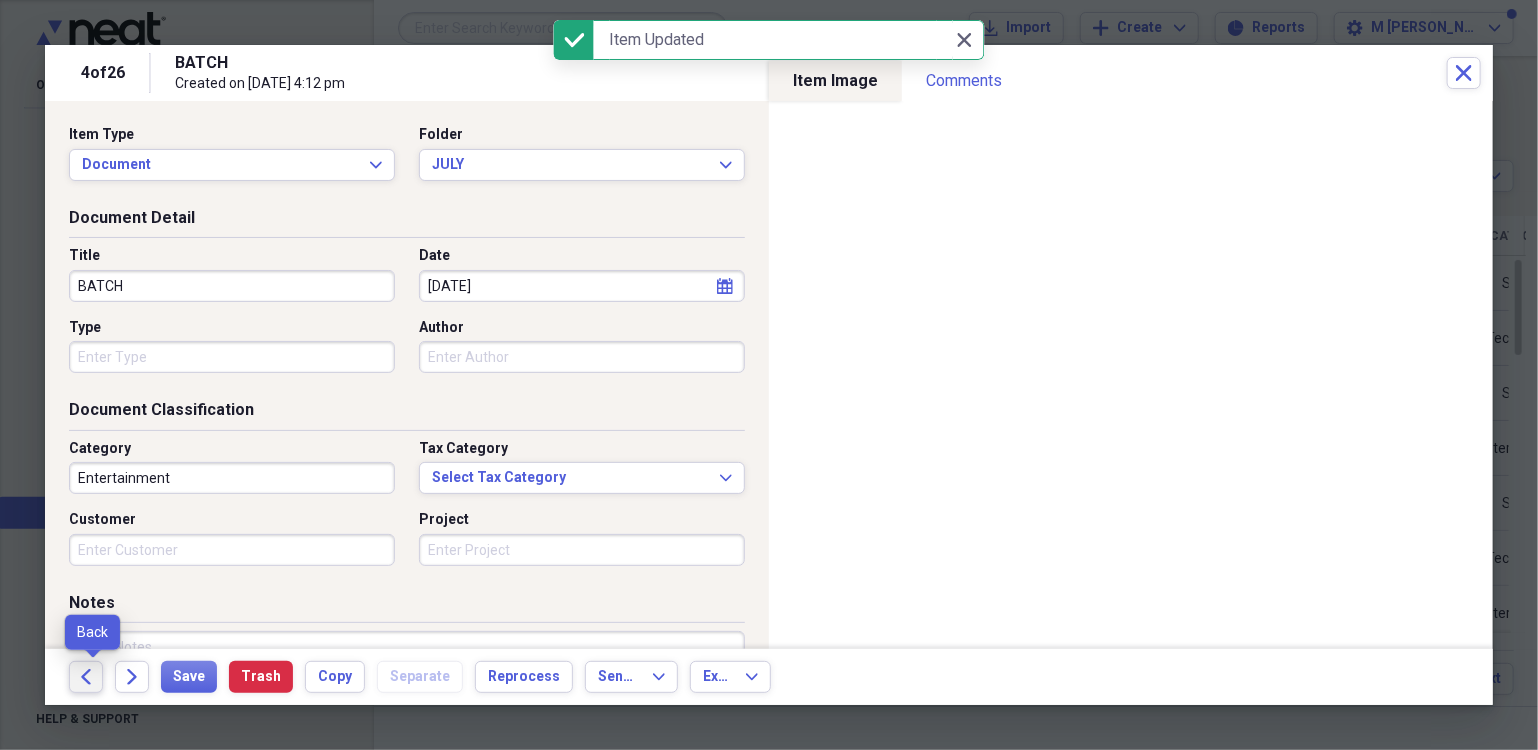 click on "Back" 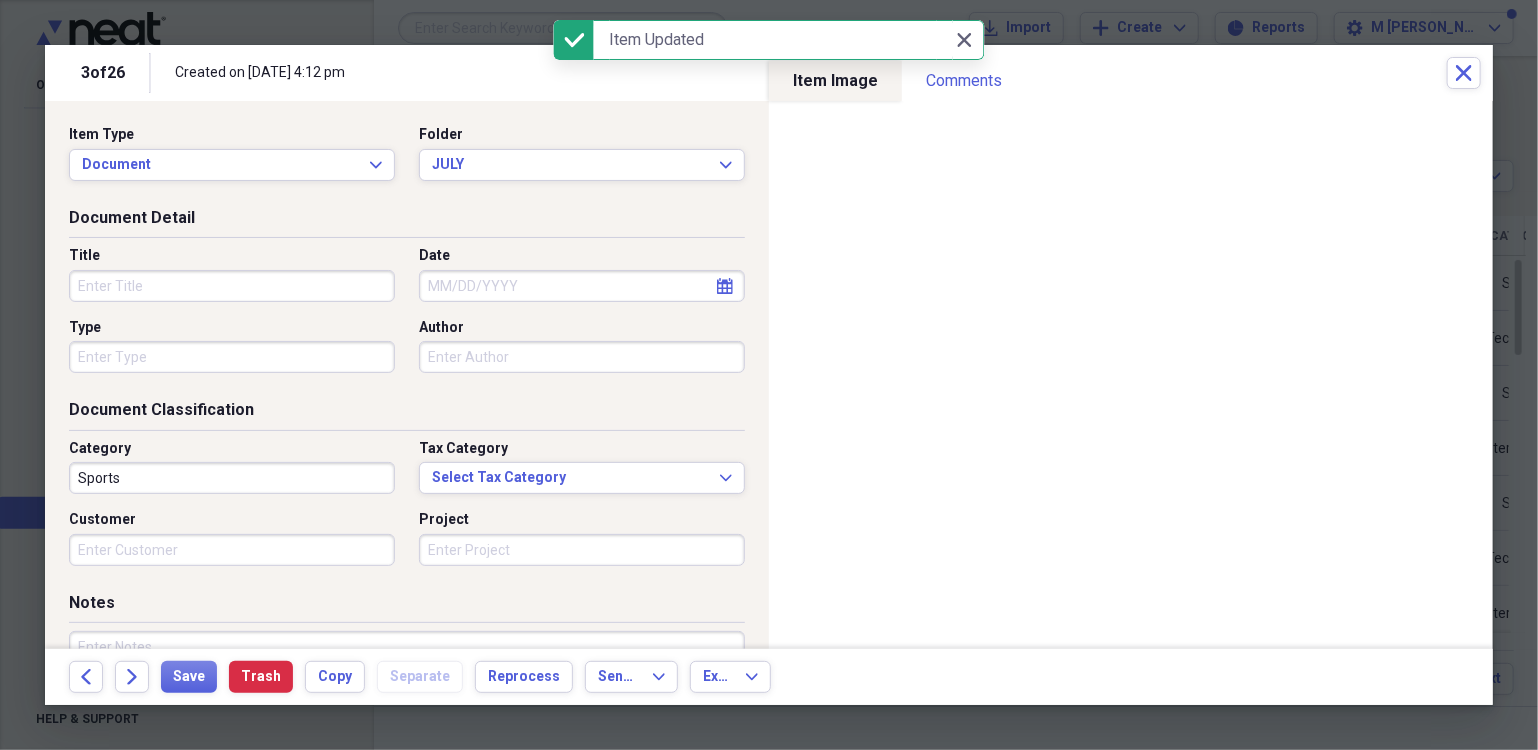 click on "Title" at bounding box center [232, 286] 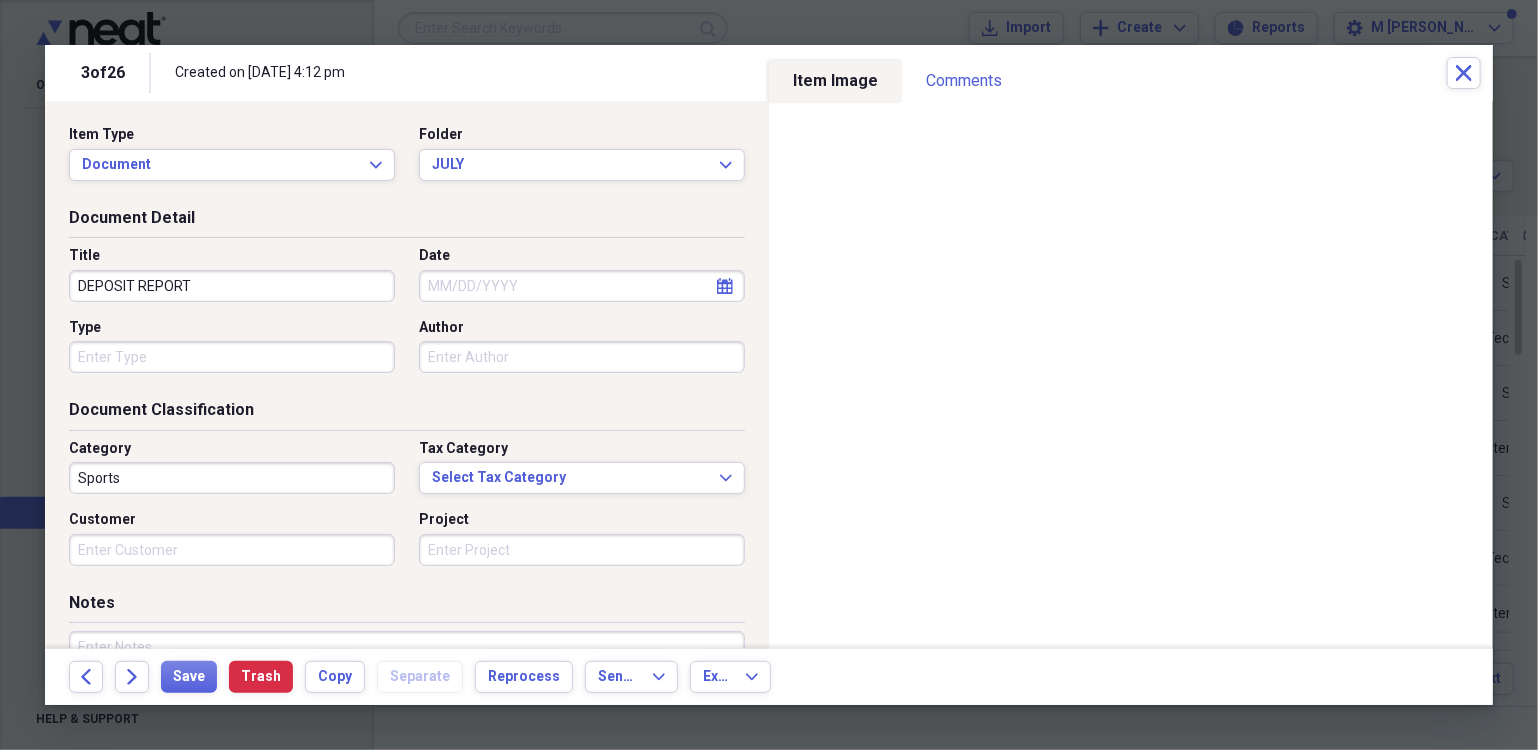 type on "DEPOSIT REPORT" 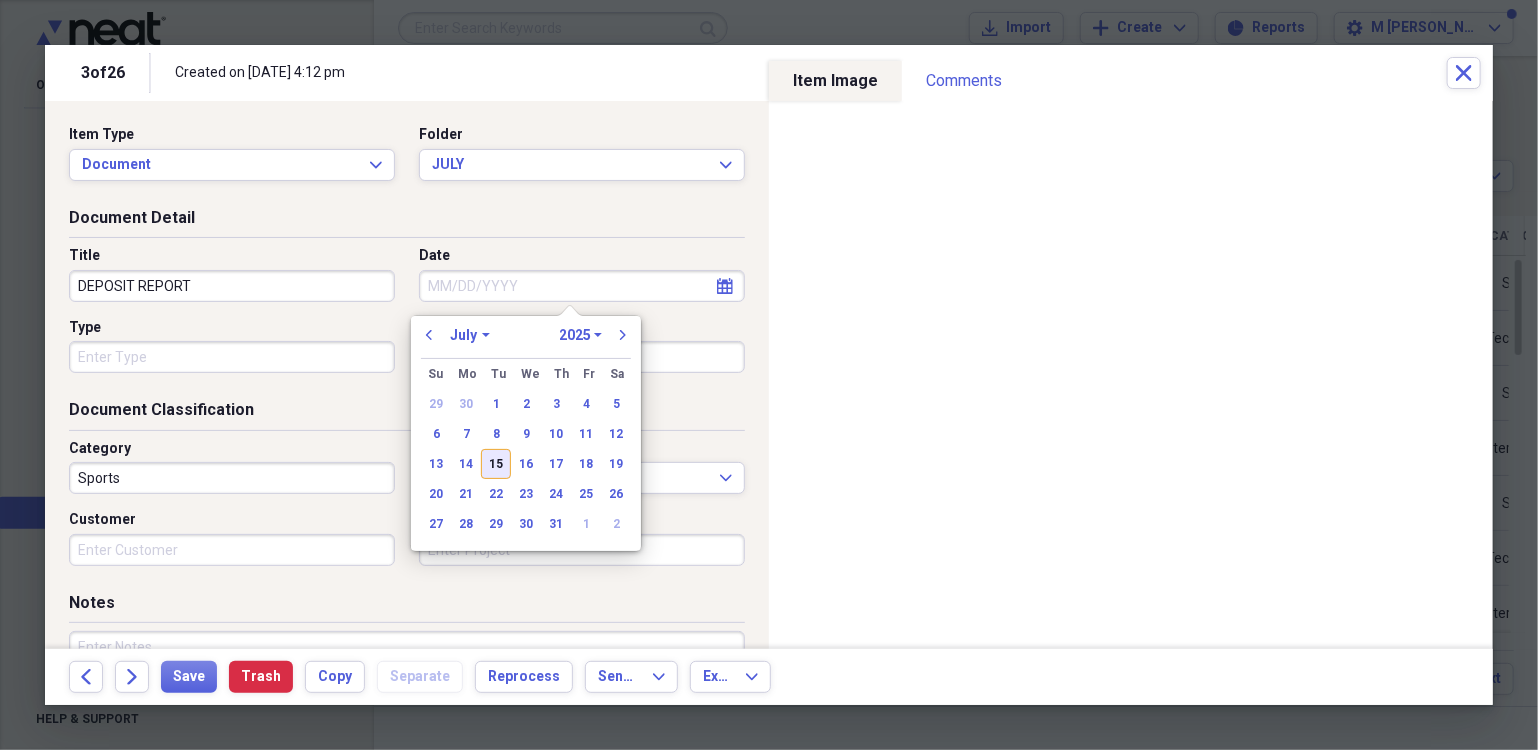 click on "13 14 15 16 17 18 19" at bounding box center [526, 464] 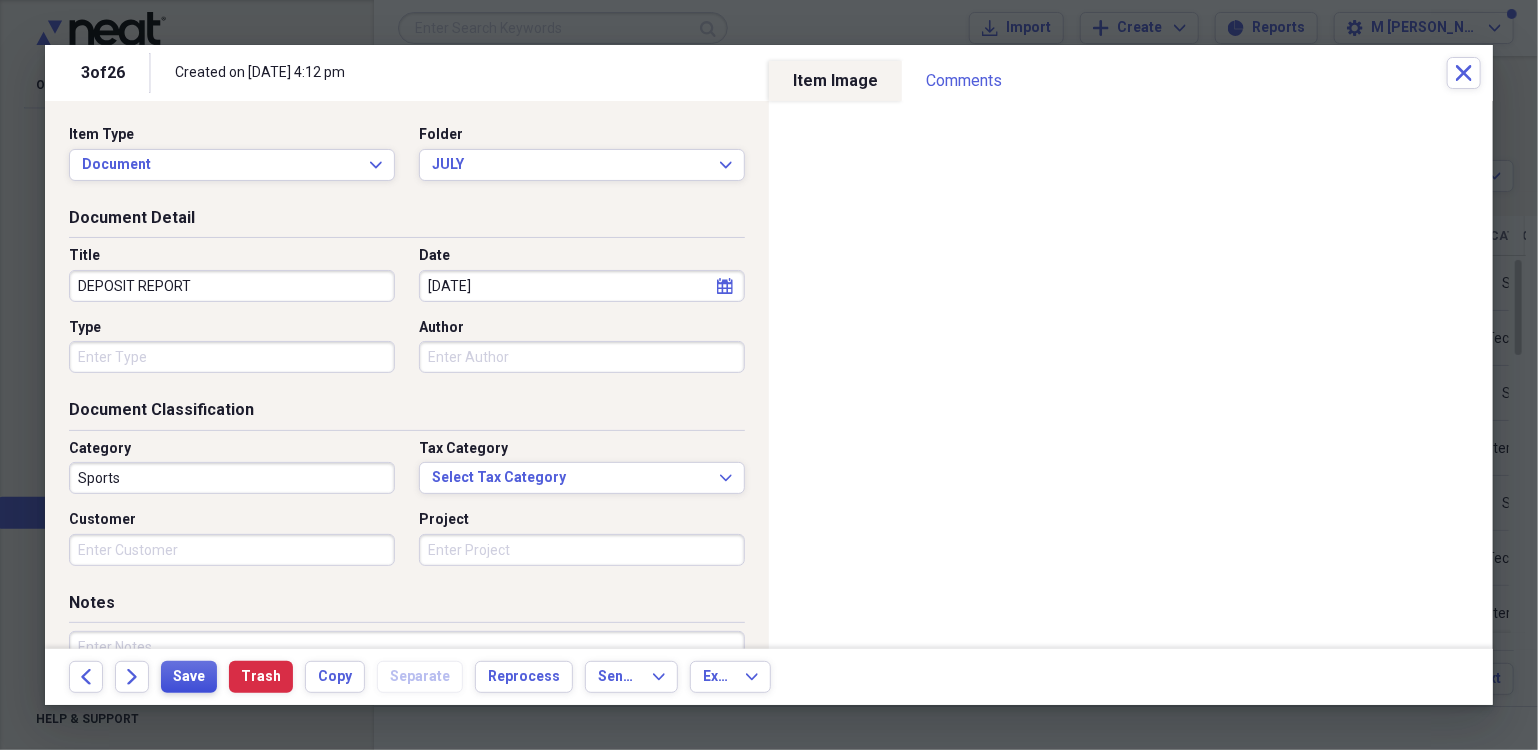 click on "Save" at bounding box center [189, 677] 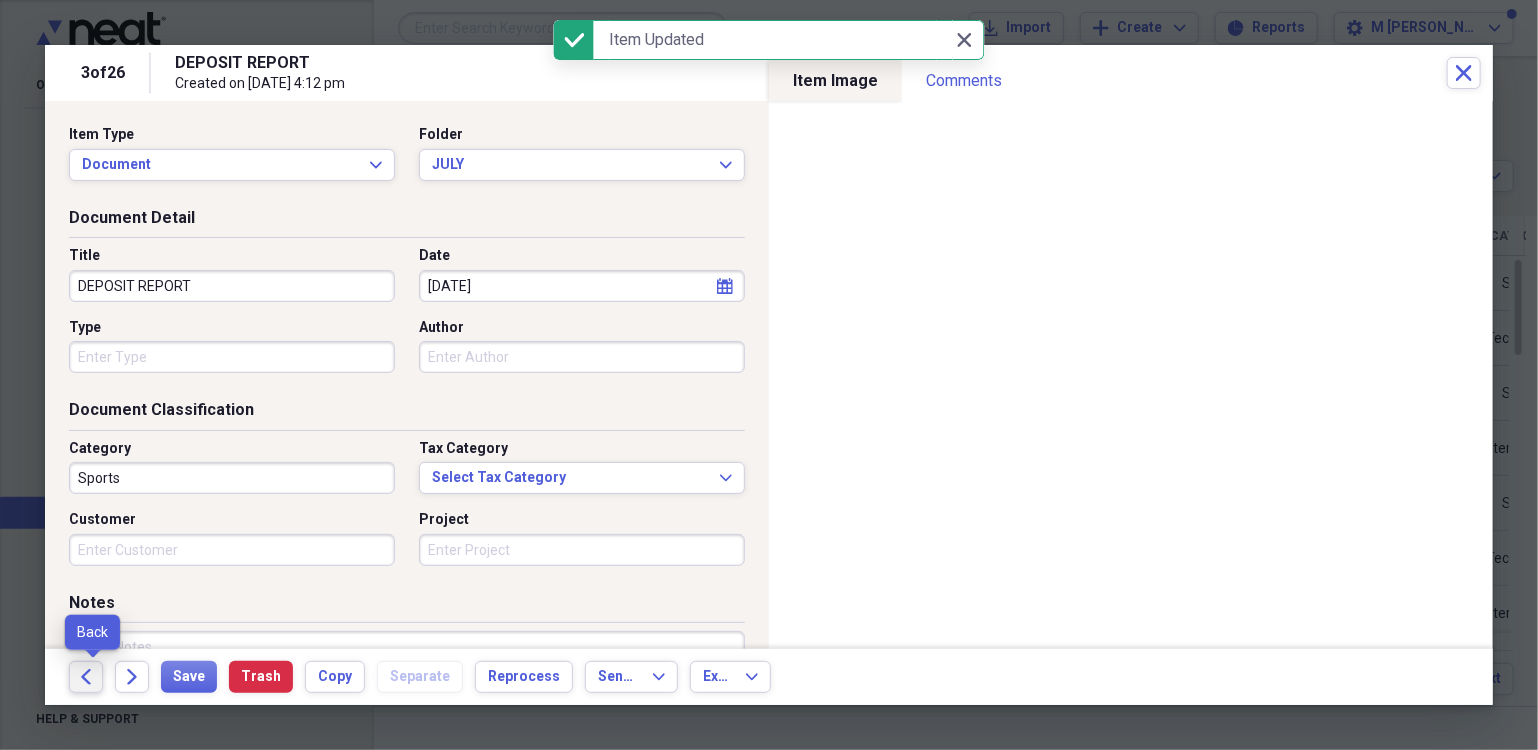 click on "Back" 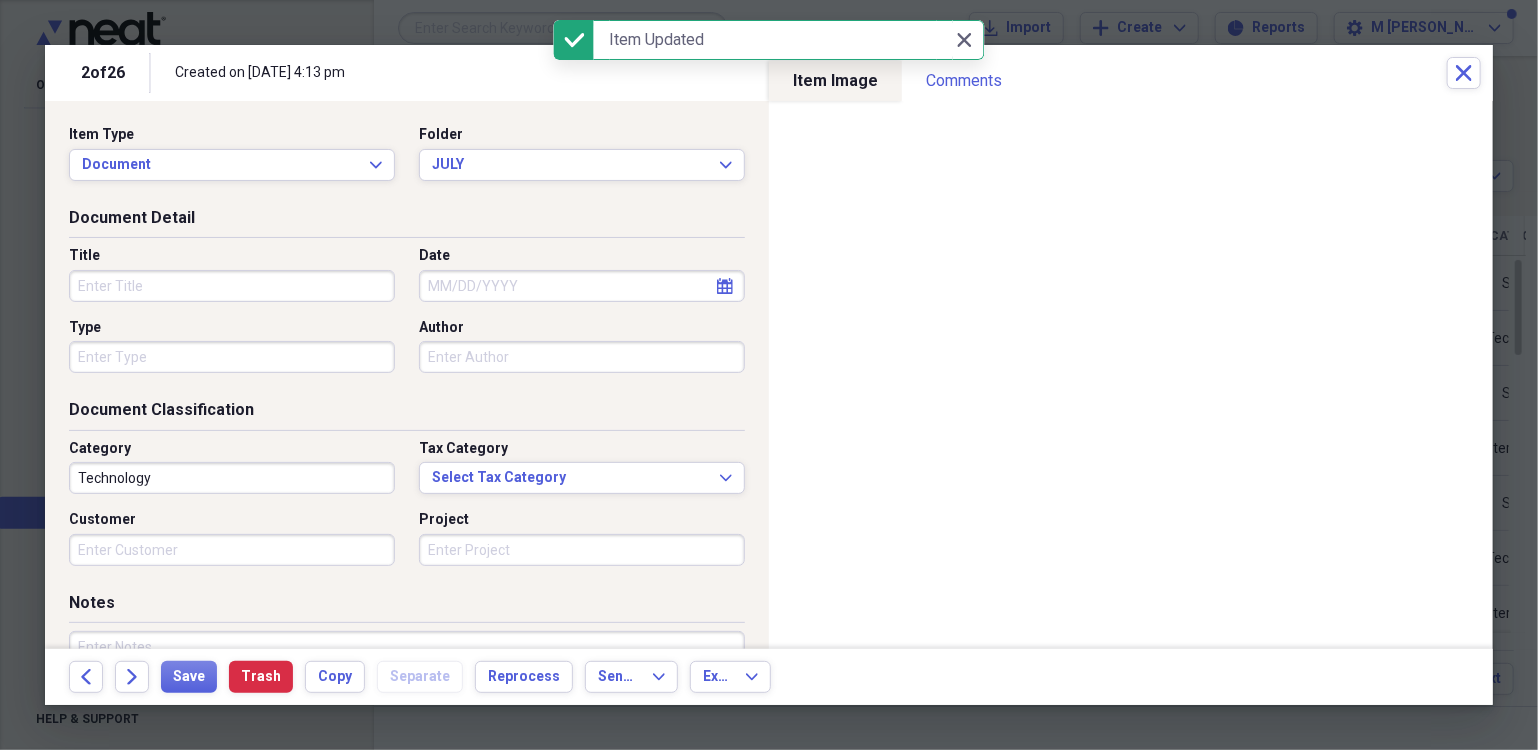 click on "Title" at bounding box center (232, 286) 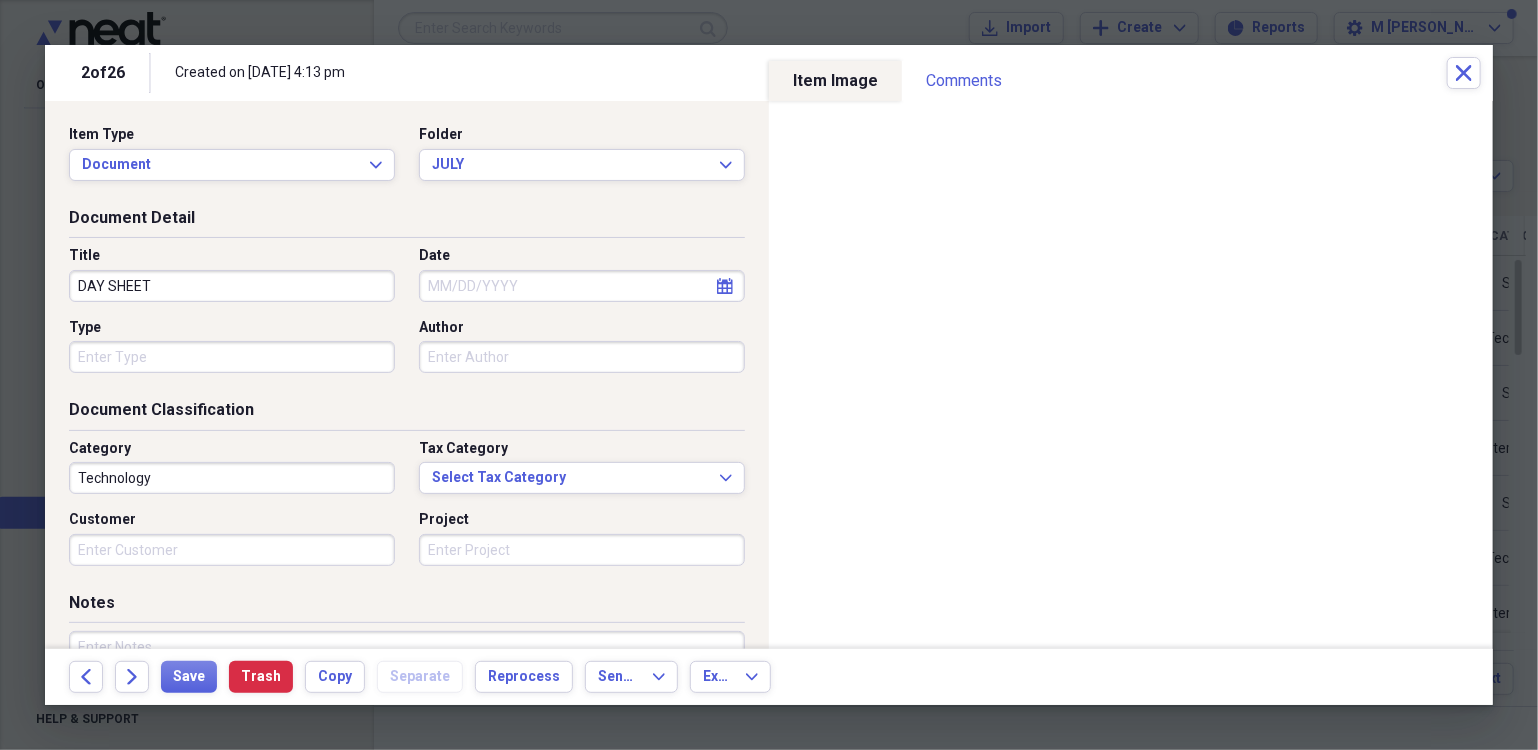 type on "DAY SHEET" 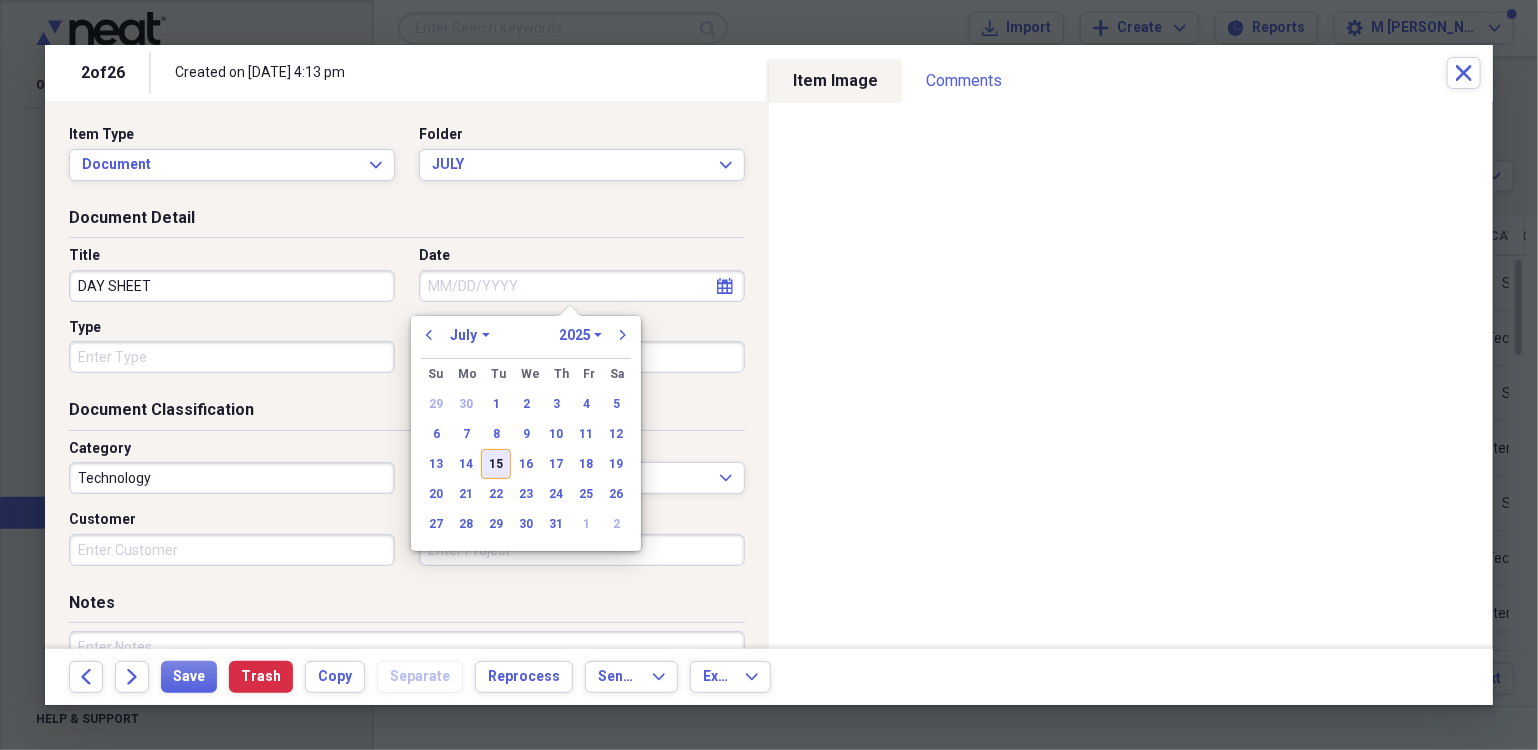 click on "15" at bounding box center (496, 464) 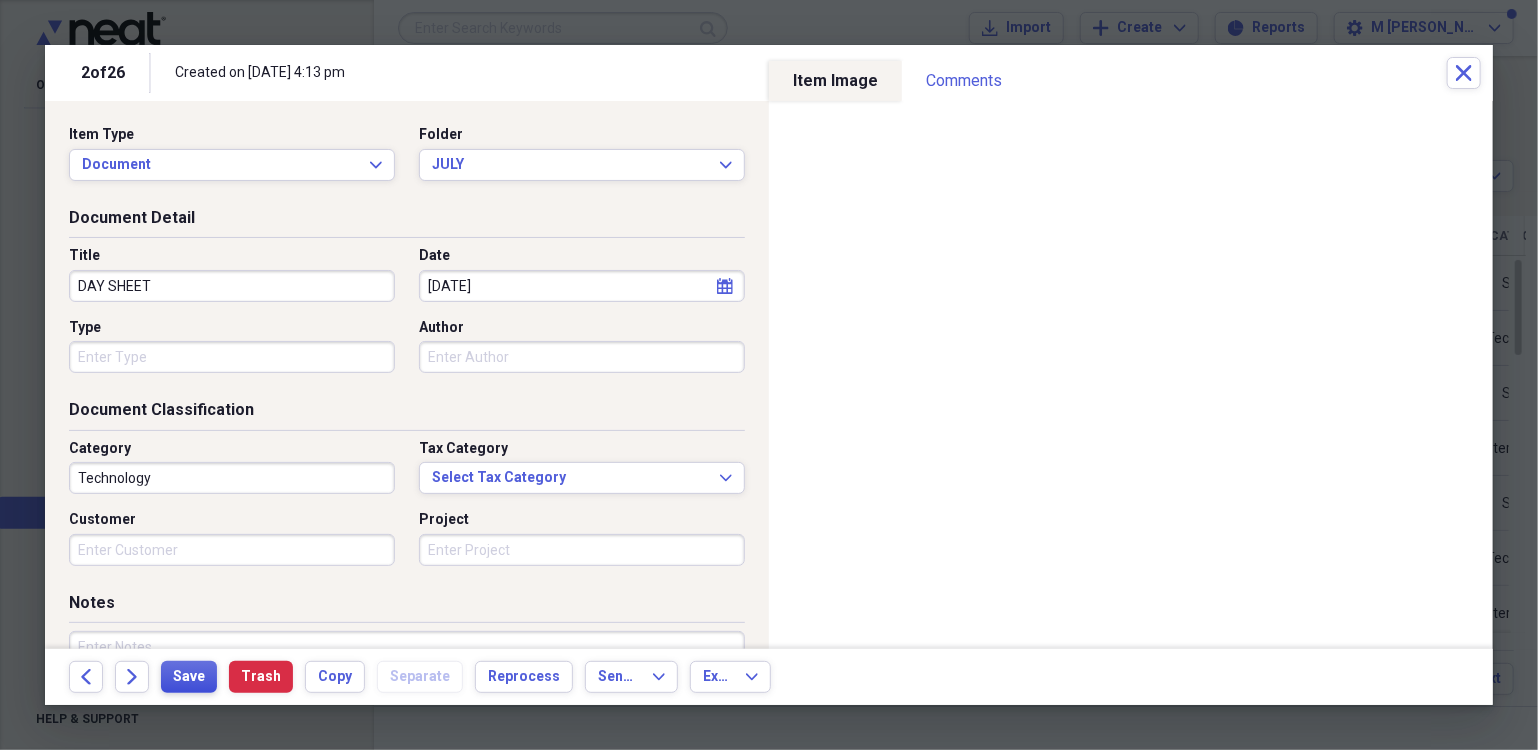 click on "Save" at bounding box center [189, 677] 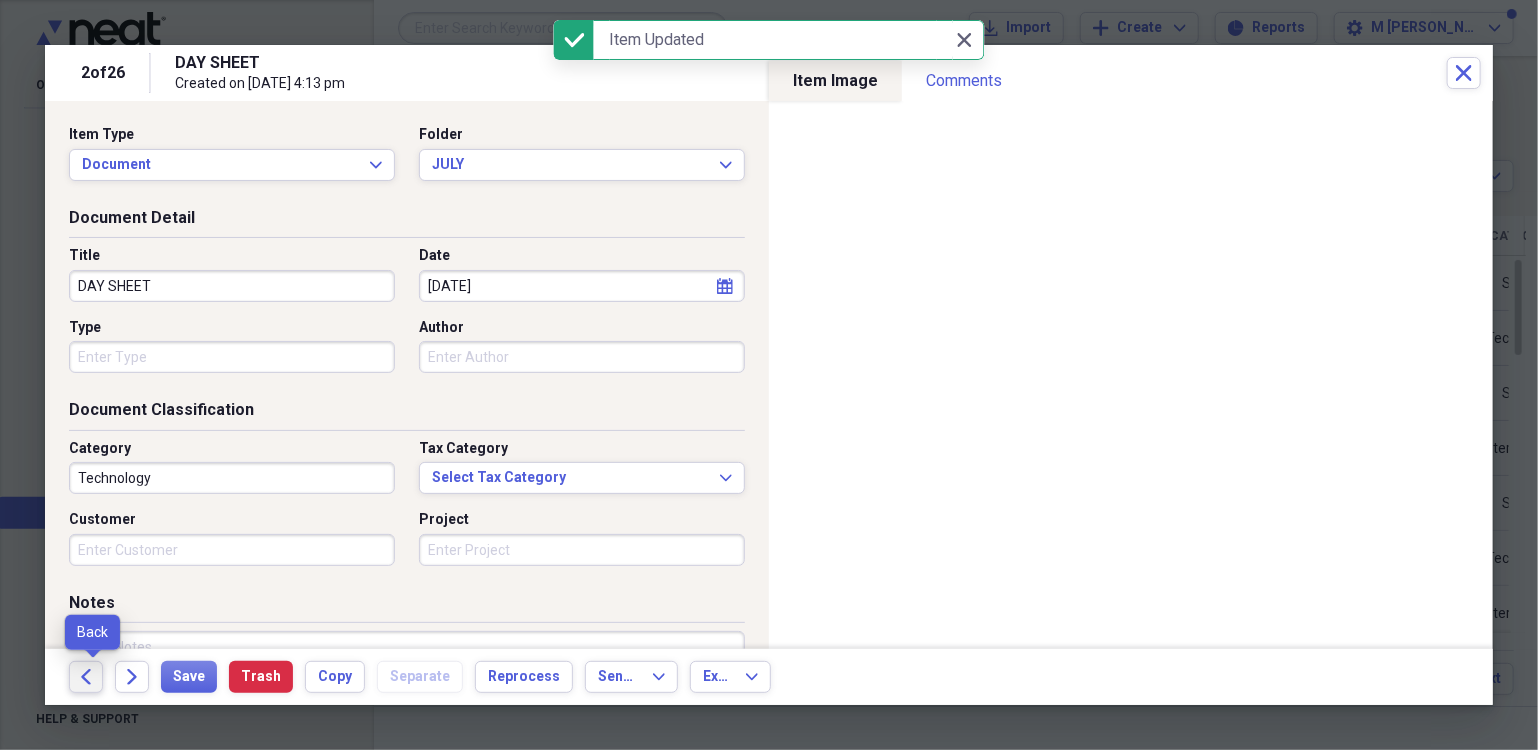 click 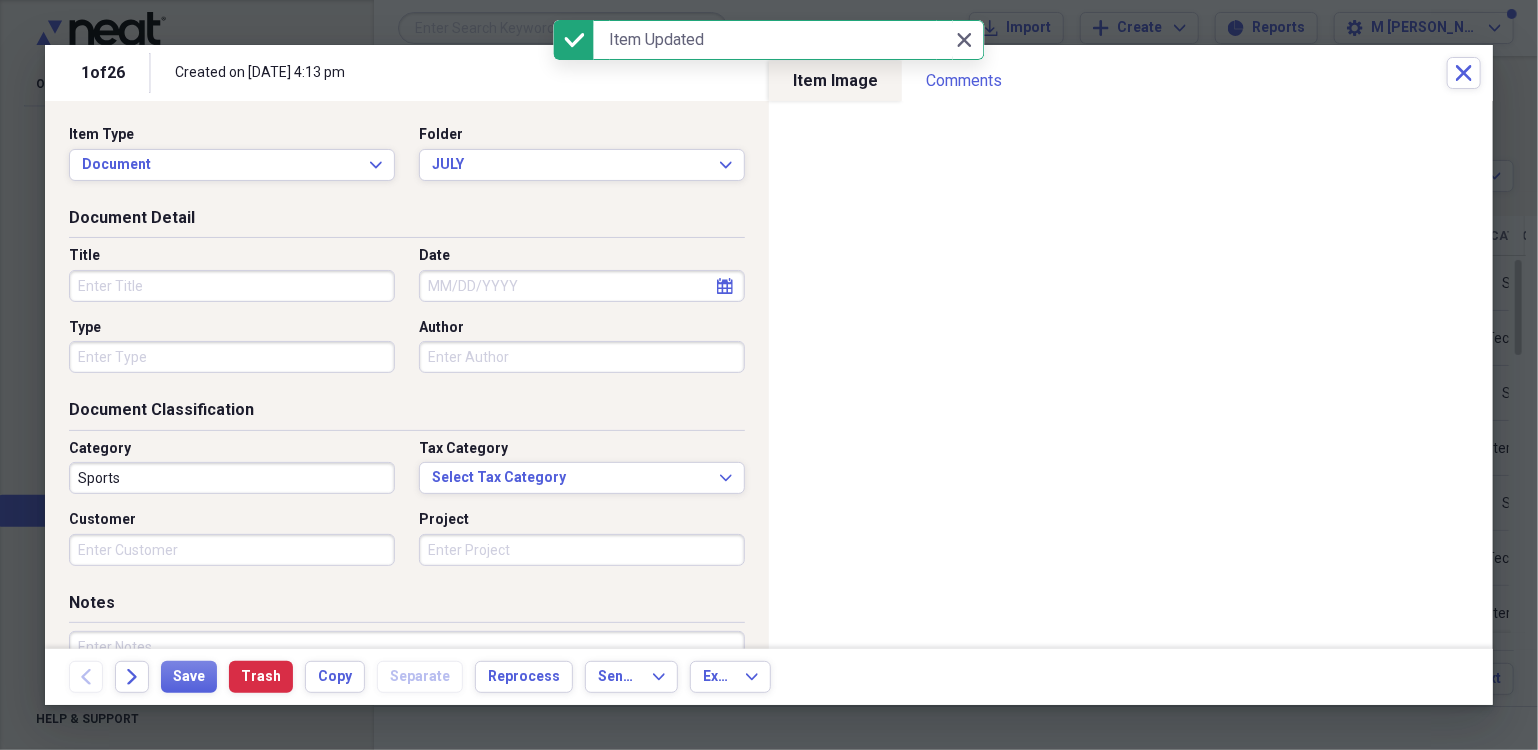 click on "Title" at bounding box center [232, 286] 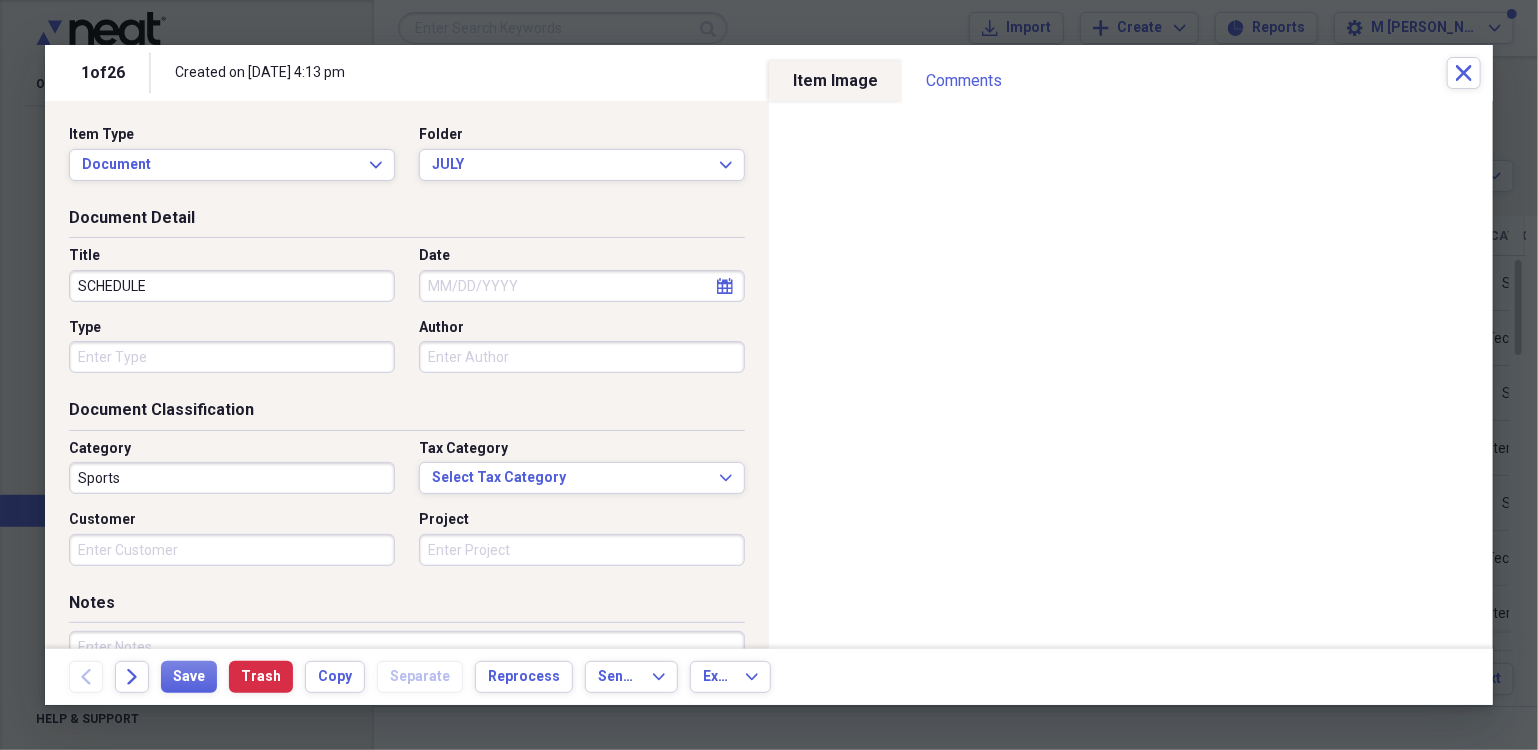 type on "SCHEDULE" 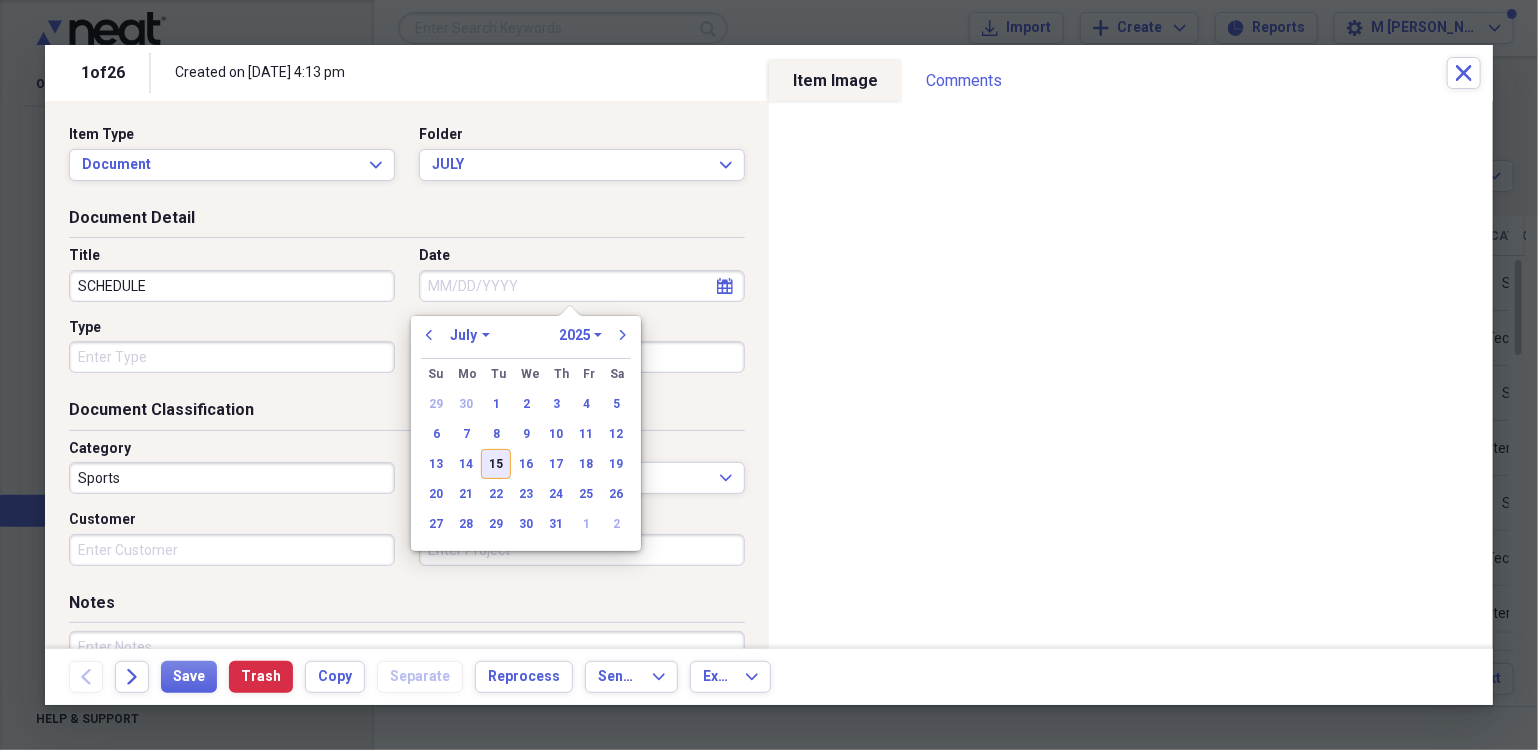 click on "15" at bounding box center [496, 464] 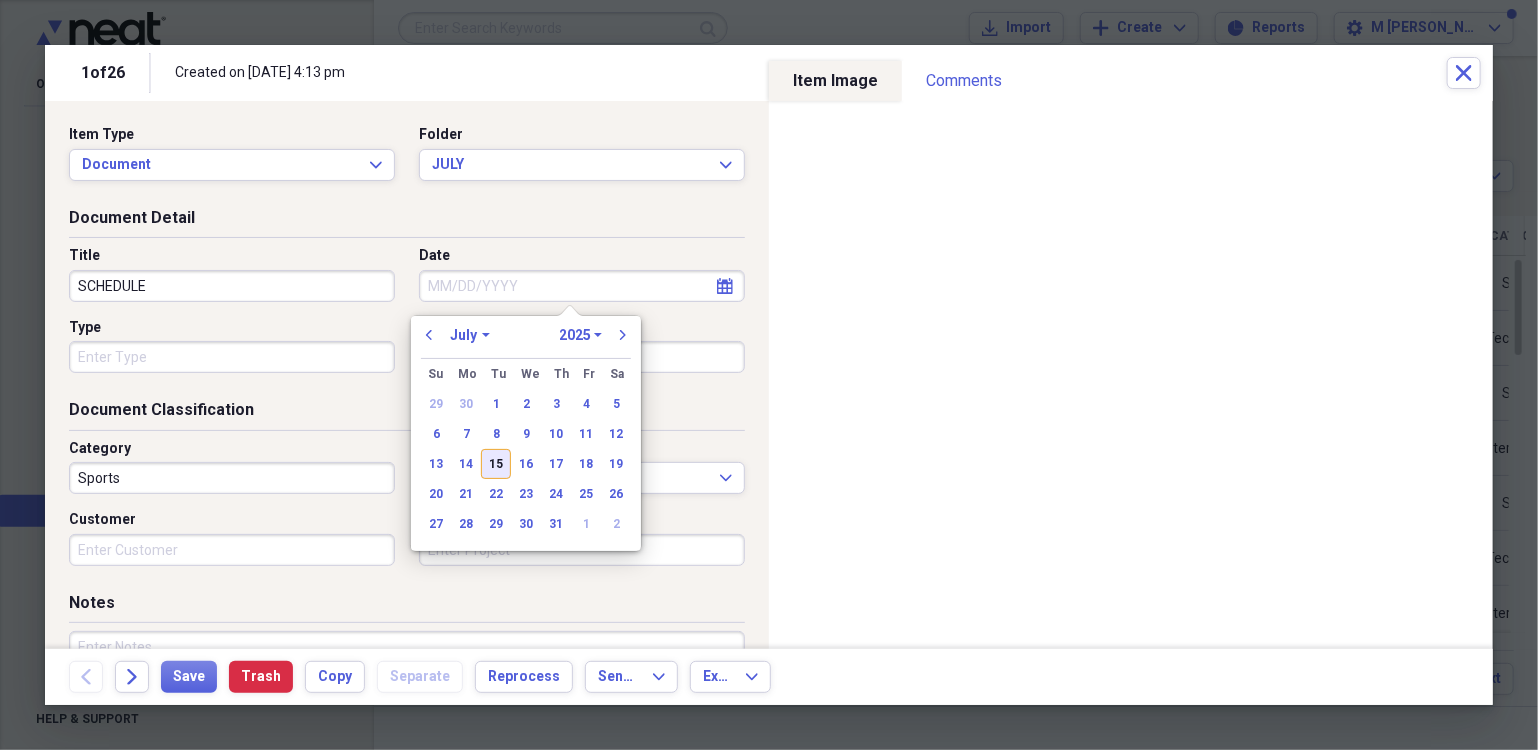 type on "[DATE]" 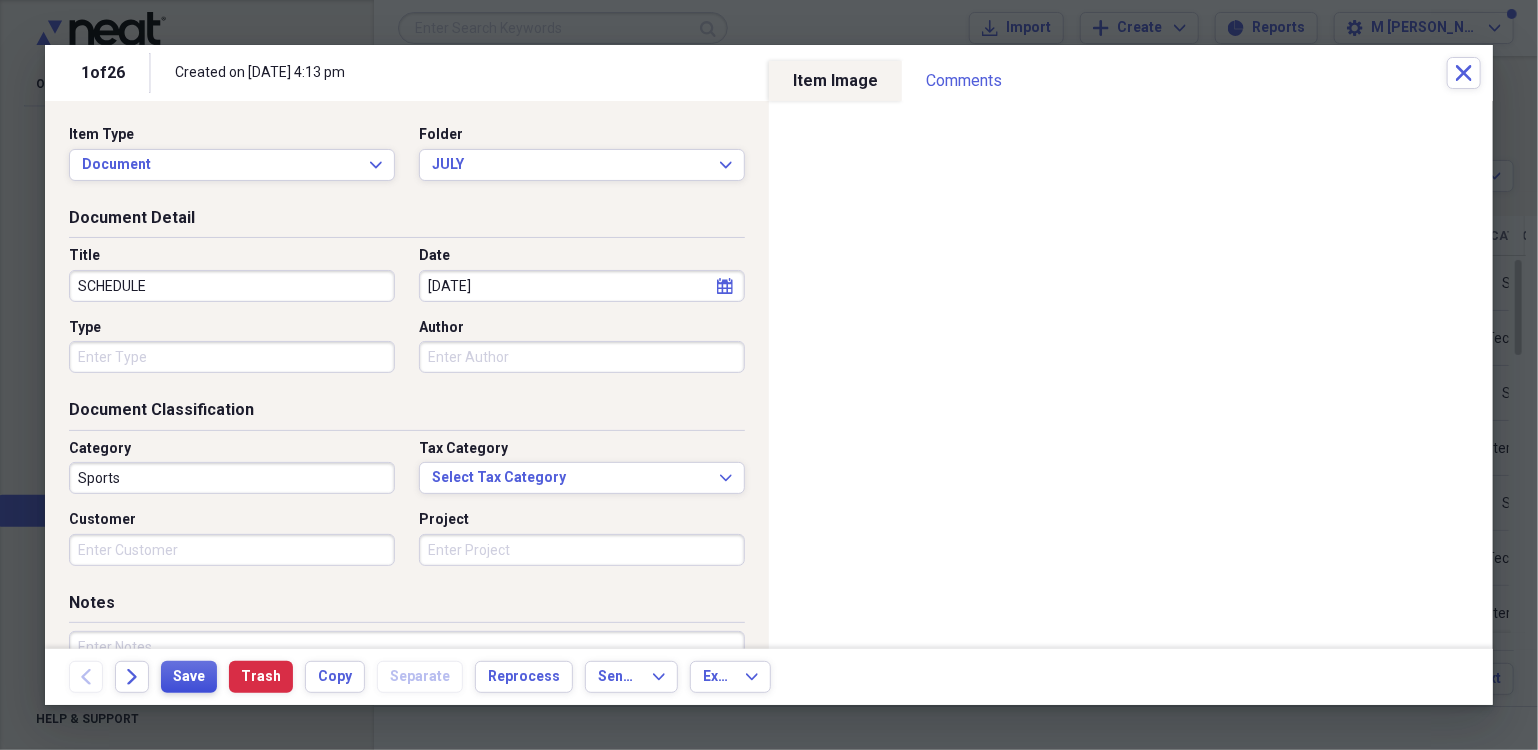 click on "Save" at bounding box center (189, 677) 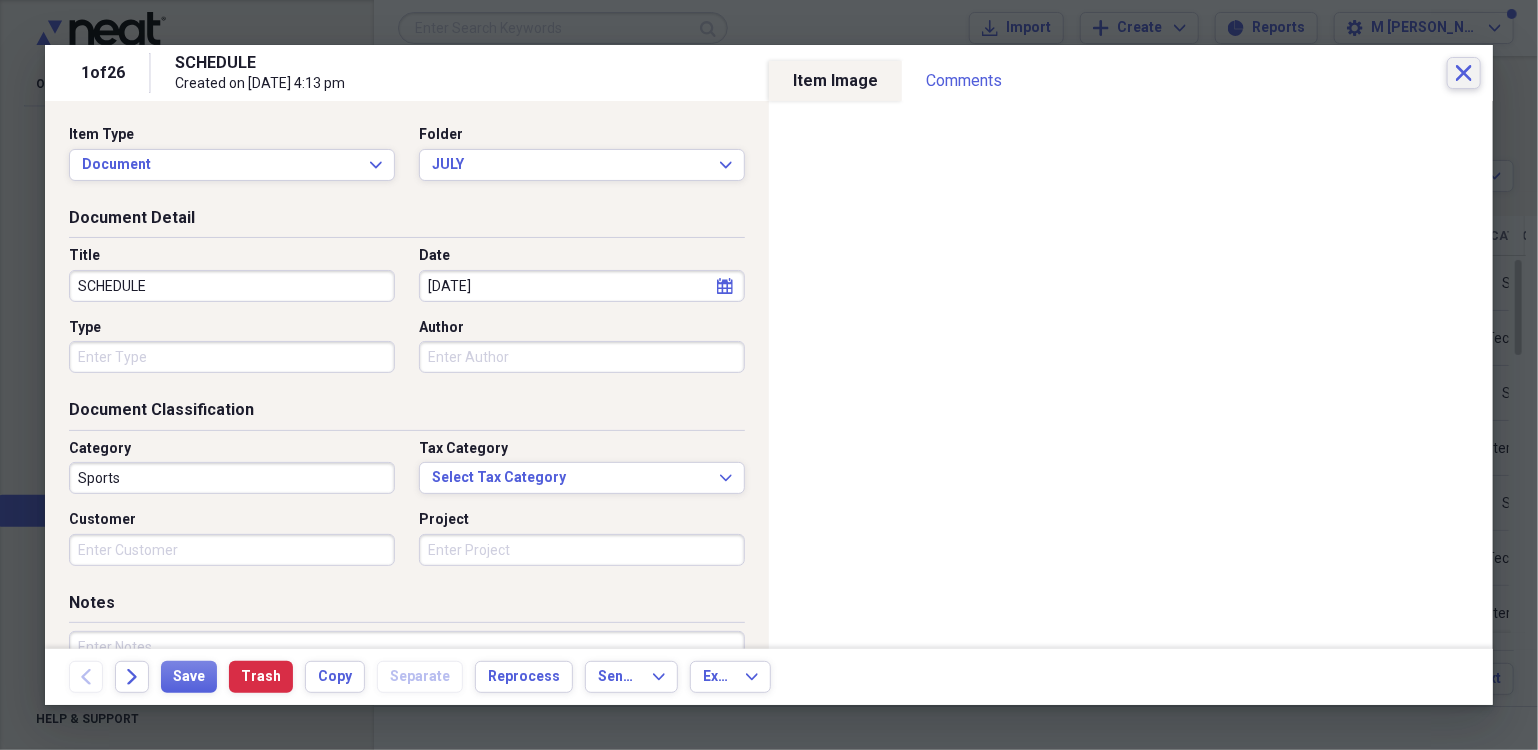 click 